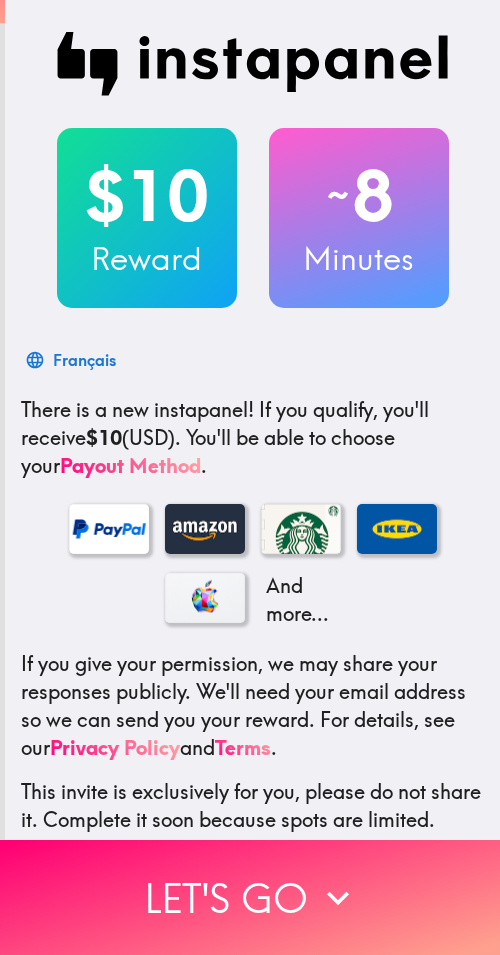 scroll, scrollTop: 0, scrollLeft: 0, axis: both 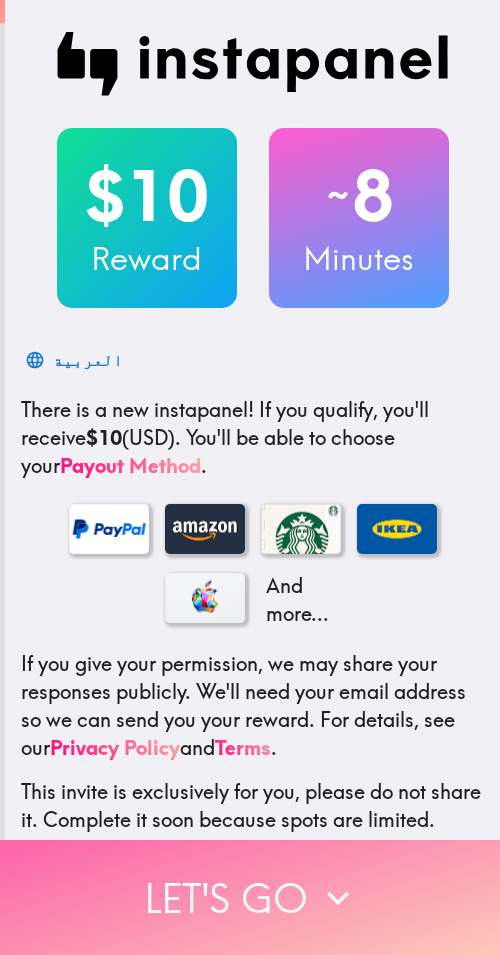 click on "Let's go" at bounding box center (250, 897) 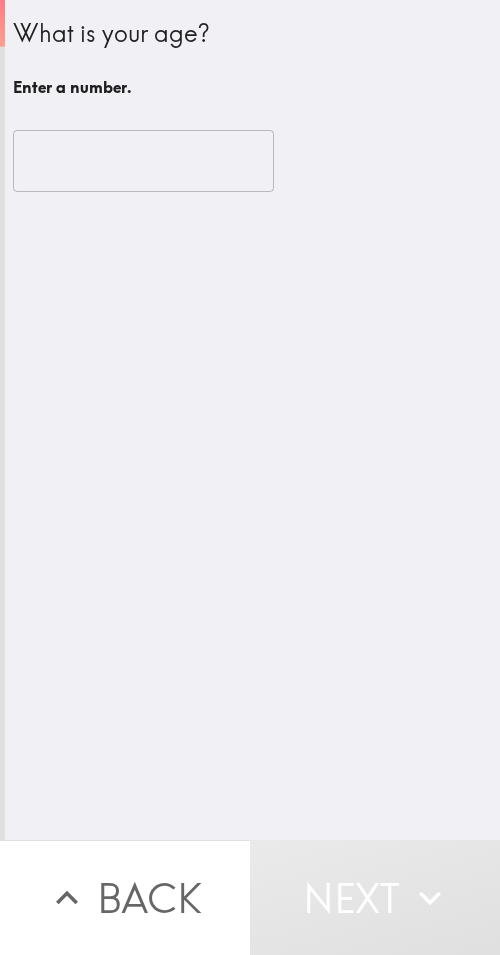 click at bounding box center [143, 161] 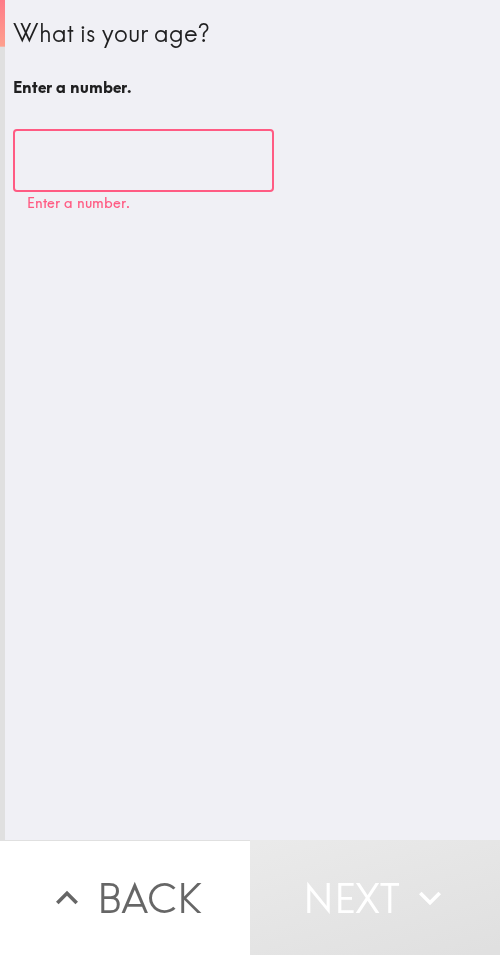 click at bounding box center (143, 161) 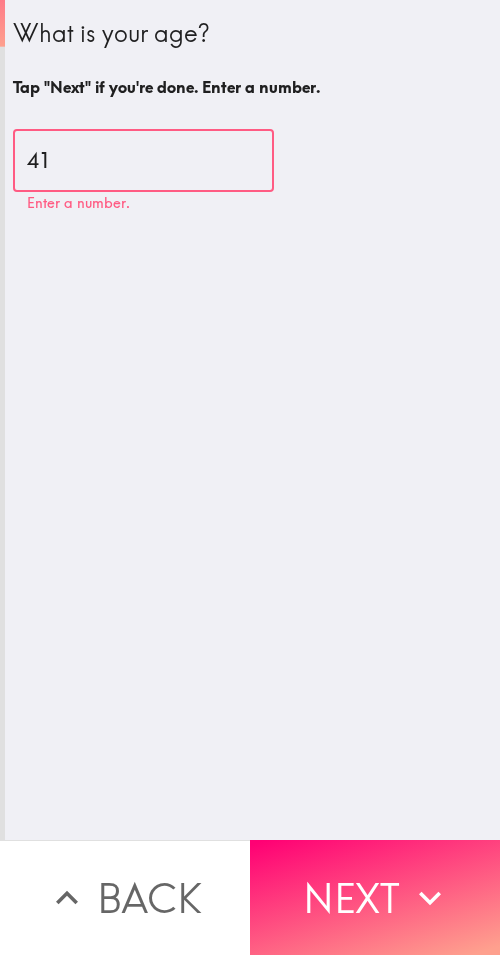 type on "41" 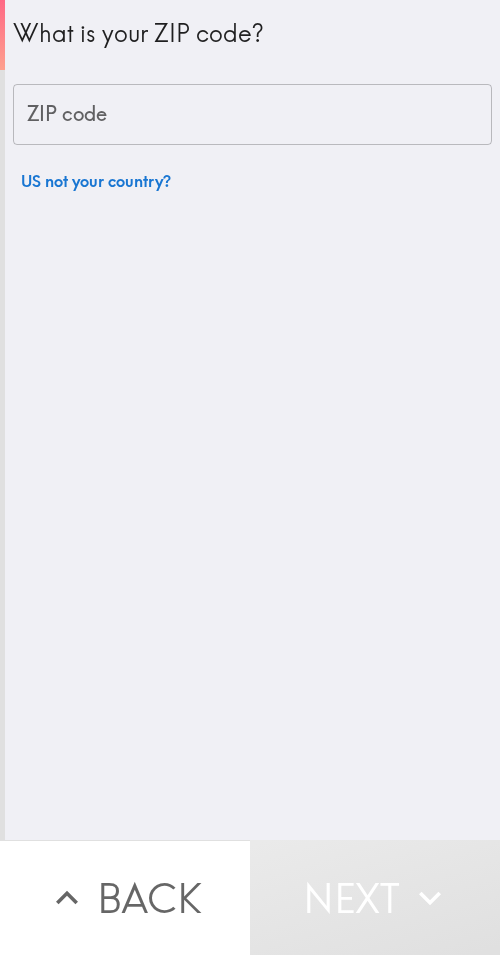click on "What is your ZIP code? ZIP code ZIP code US not your country?" at bounding box center (252, 420) 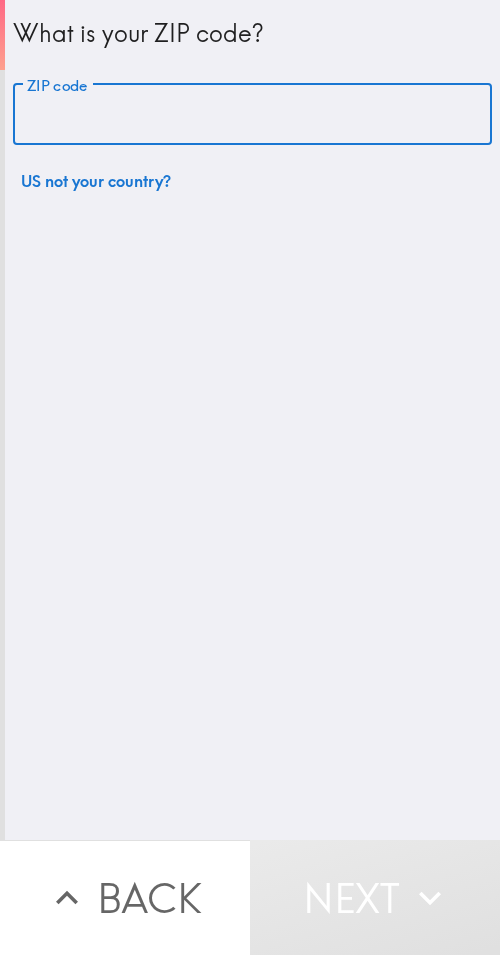 click on "ZIP code" at bounding box center (252, 115) 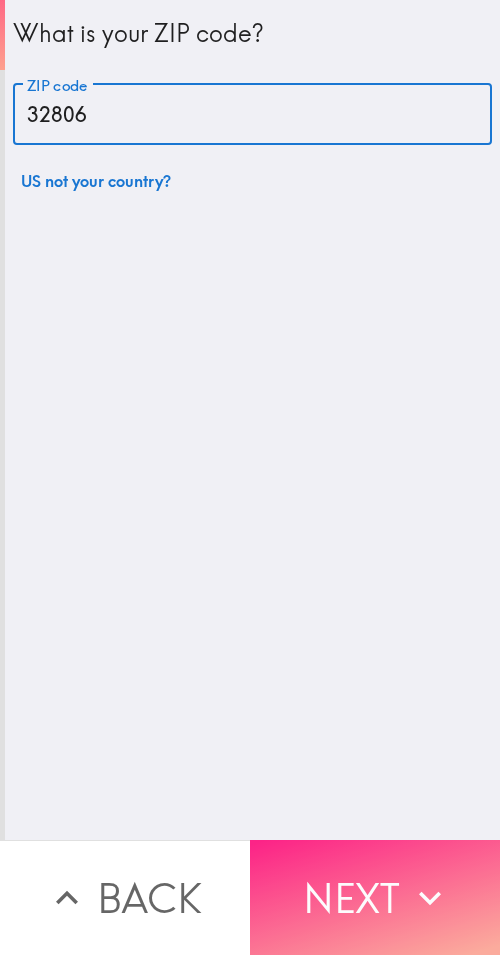 type on "32806" 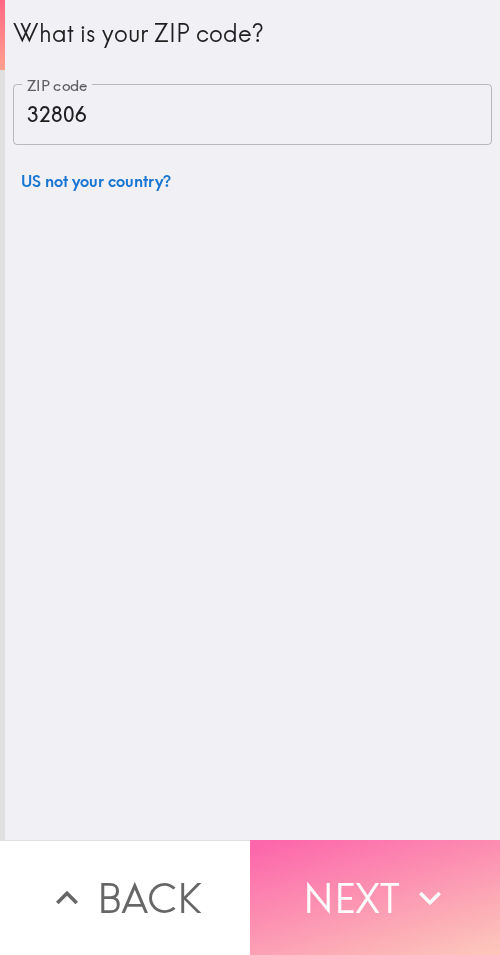 click on "Next" at bounding box center [375, 897] 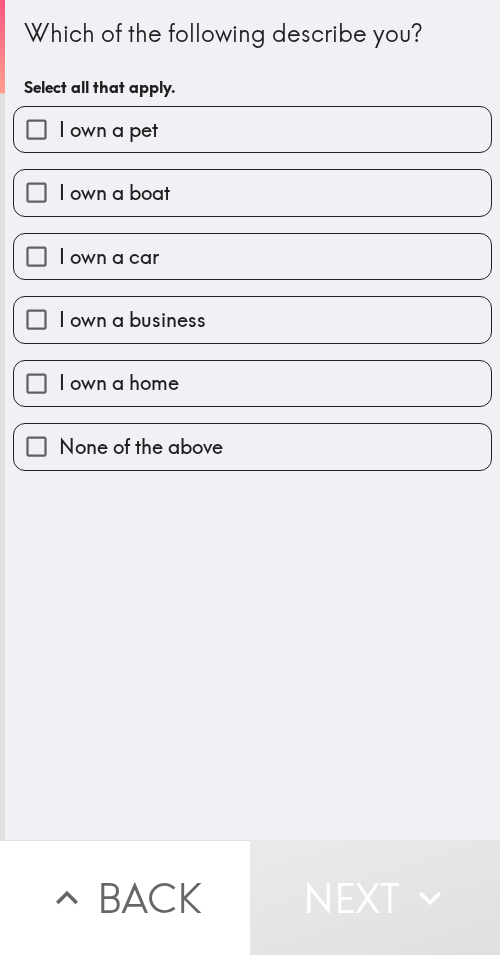 click on "I own a business" at bounding box center [132, 320] 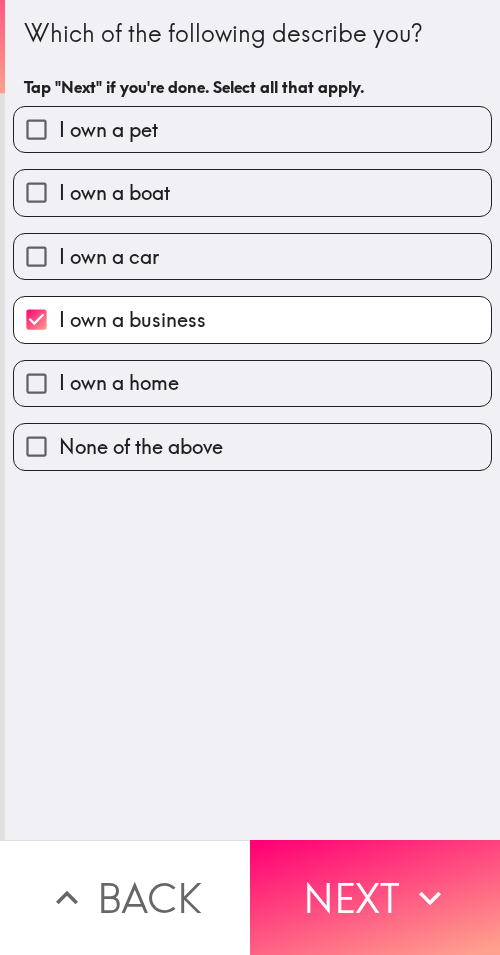 click on "Next" at bounding box center (375, 897) 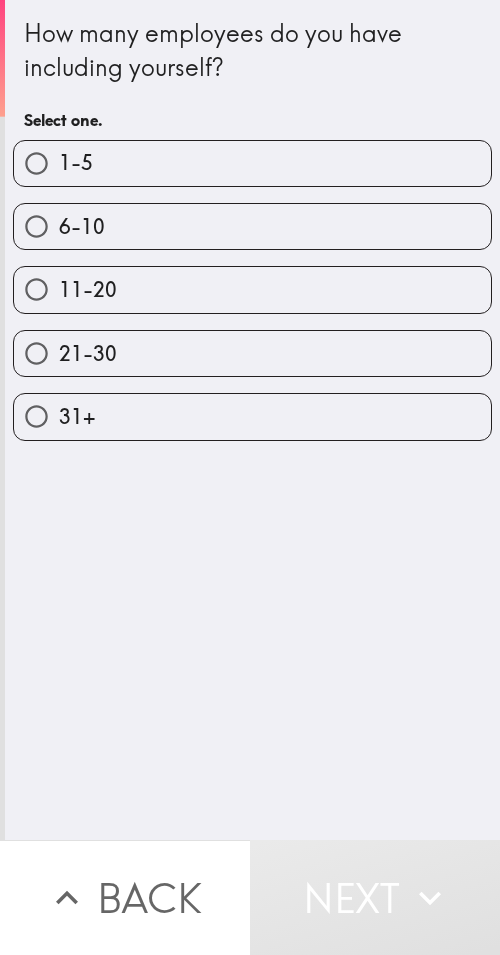 drag, startPoint x: 217, startPoint y: 167, endPoint x: 211, endPoint y: 280, distance: 113.15918 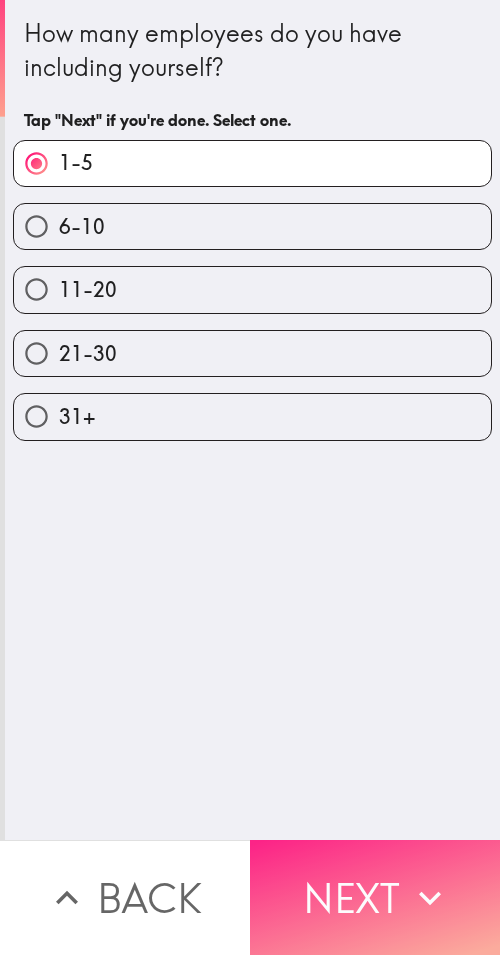 click 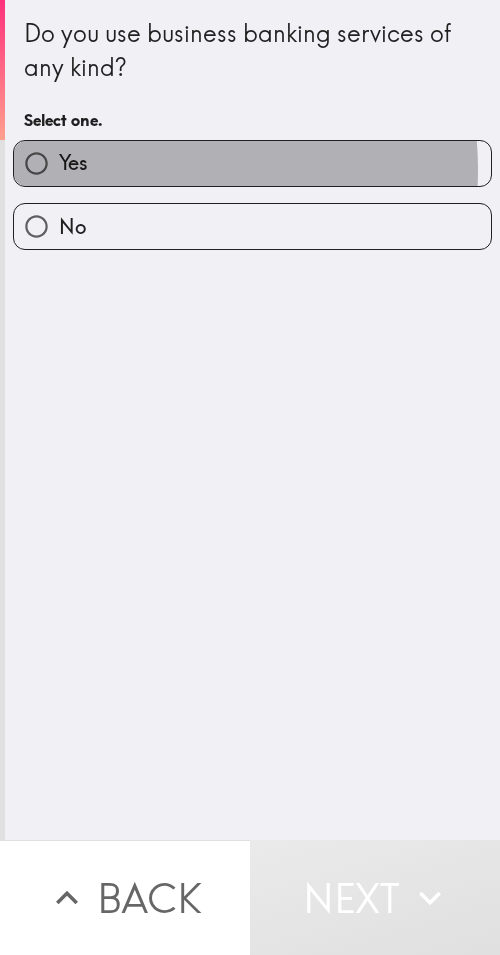 click on "Yes" at bounding box center (252, 163) 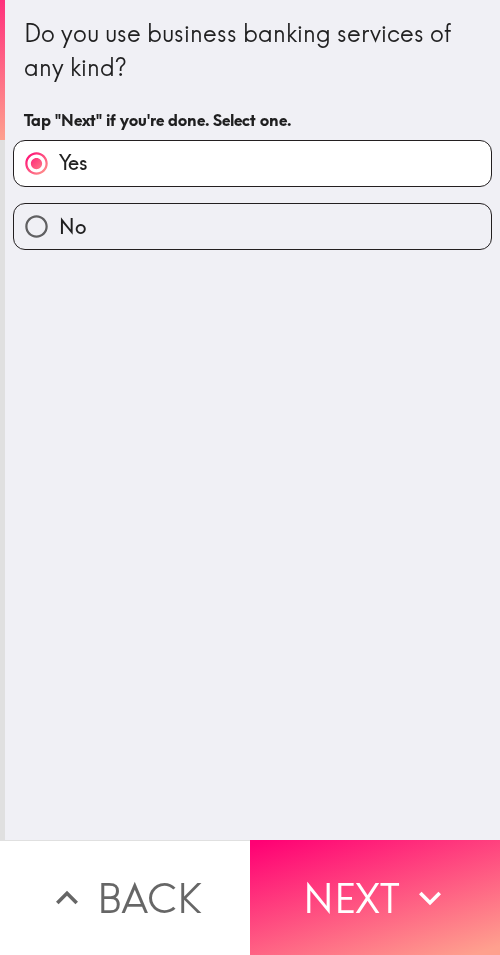 click on "Next" at bounding box center [375, 897] 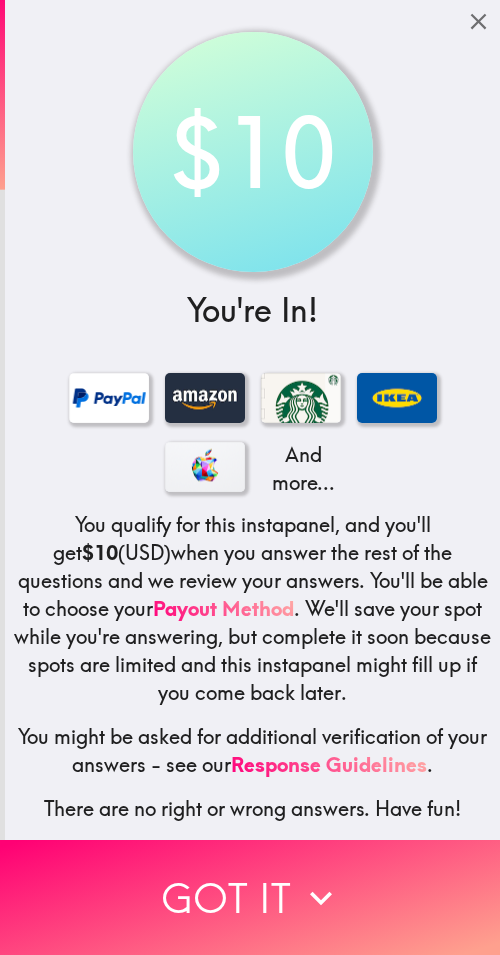click on "Got it" at bounding box center [250, 897] 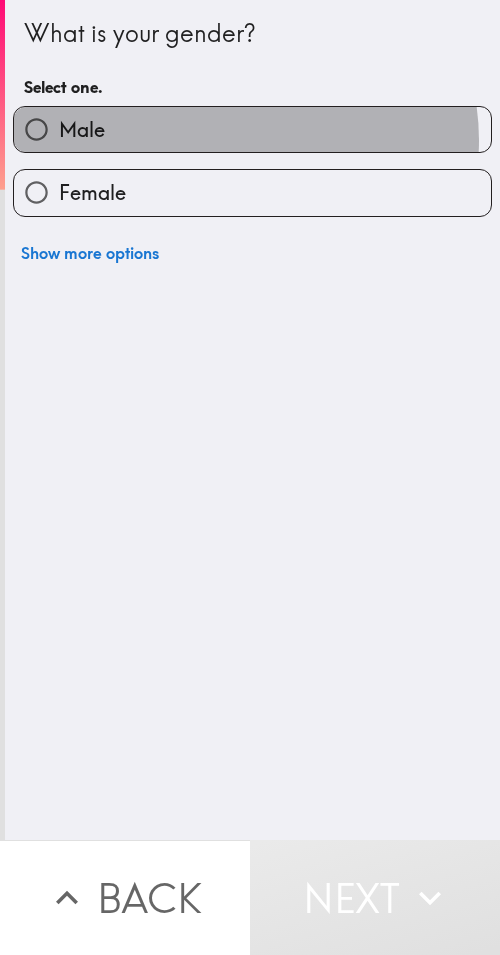 click on "Male" at bounding box center [252, 129] 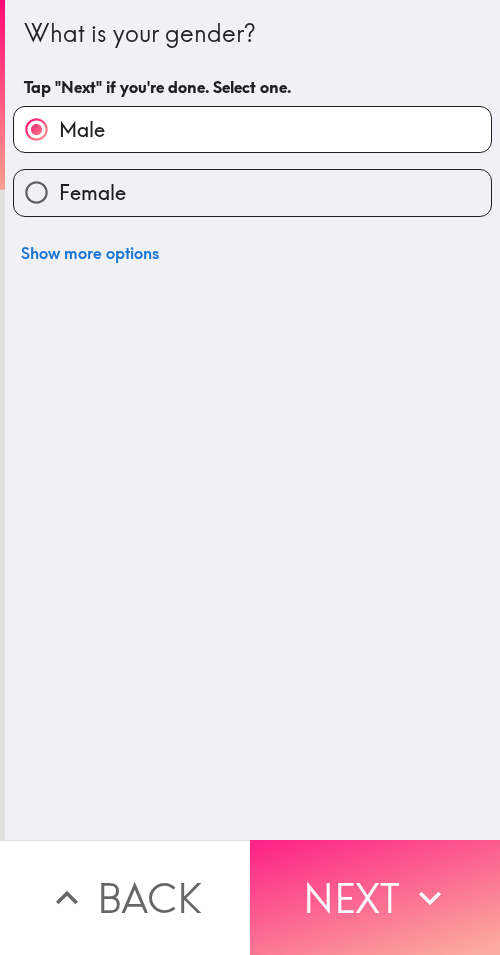 click on "Next" at bounding box center (375, 897) 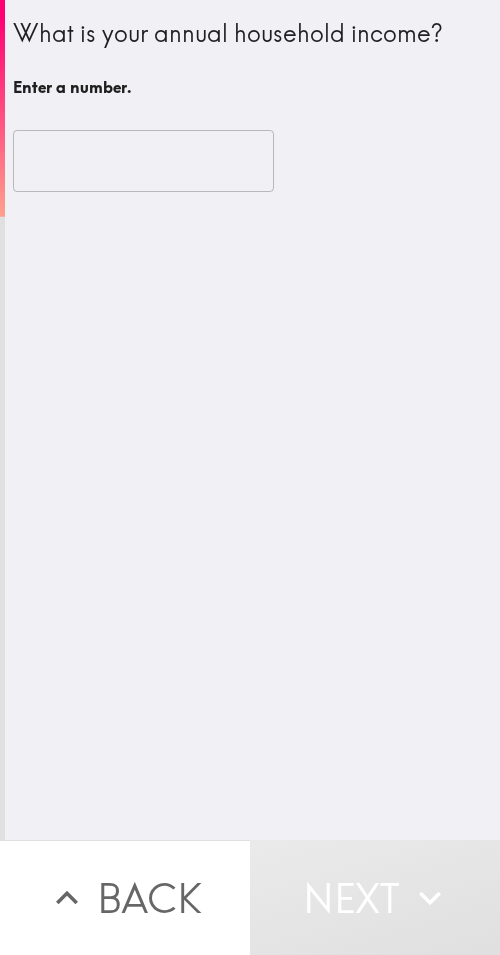type 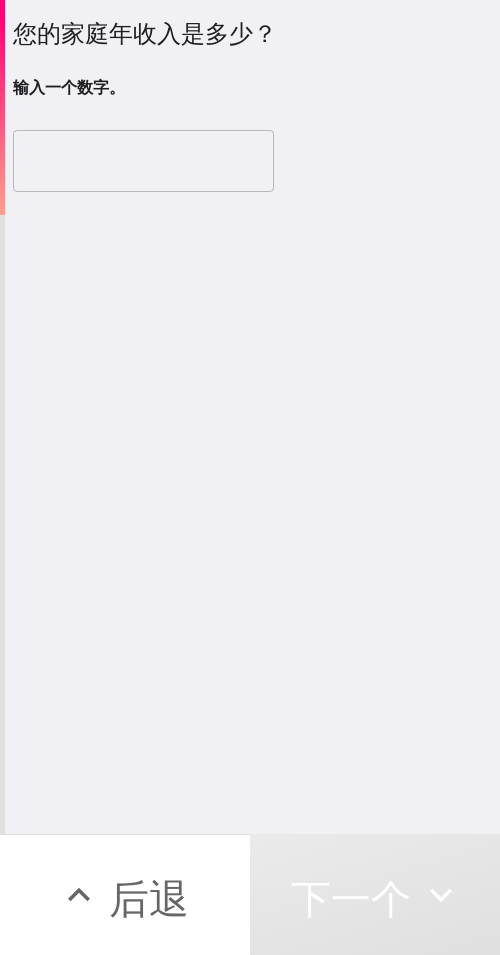 click at bounding box center (143, 161) 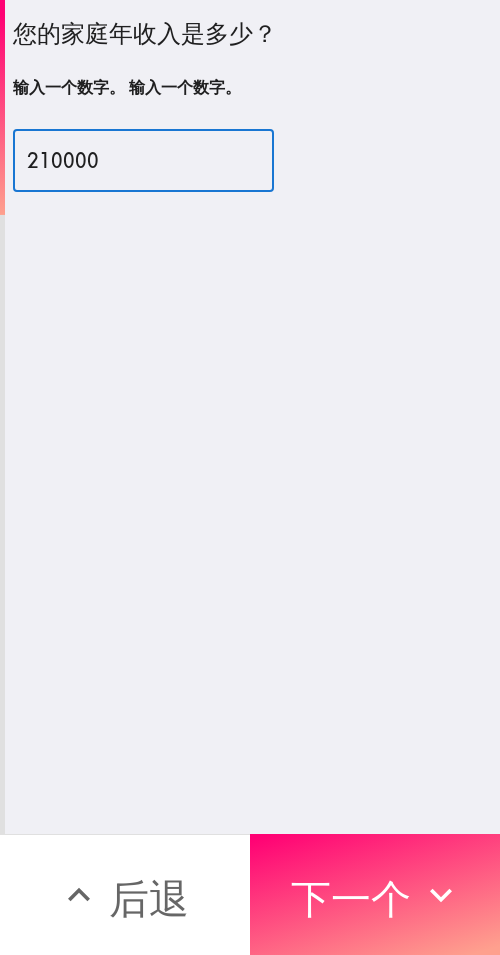 type on "210000" 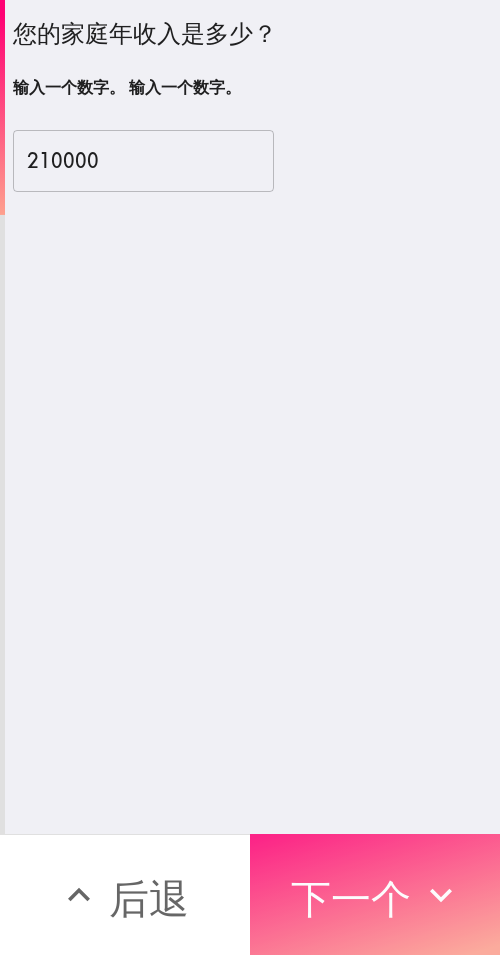 click on "下一个" at bounding box center [375, 894] 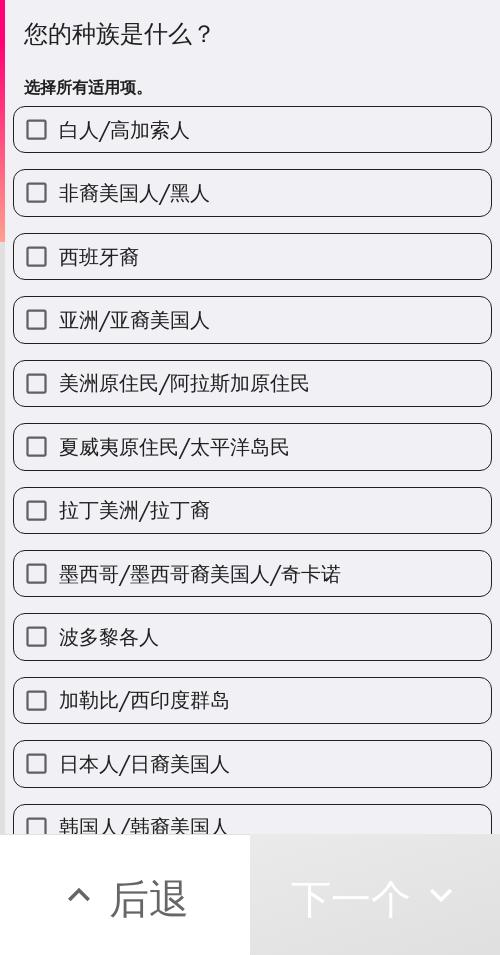 click on "白人/高加索人" at bounding box center [124, 129] 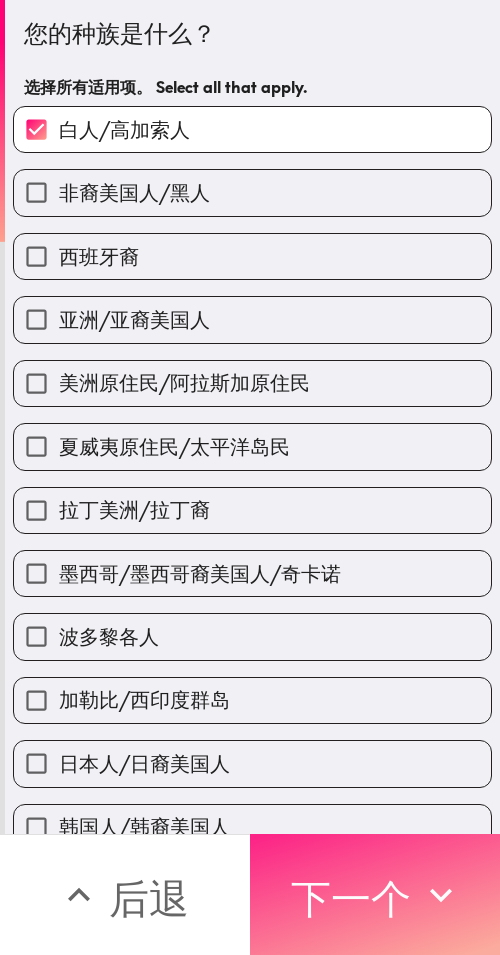 click on "下一个" at bounding box center [351, 898] 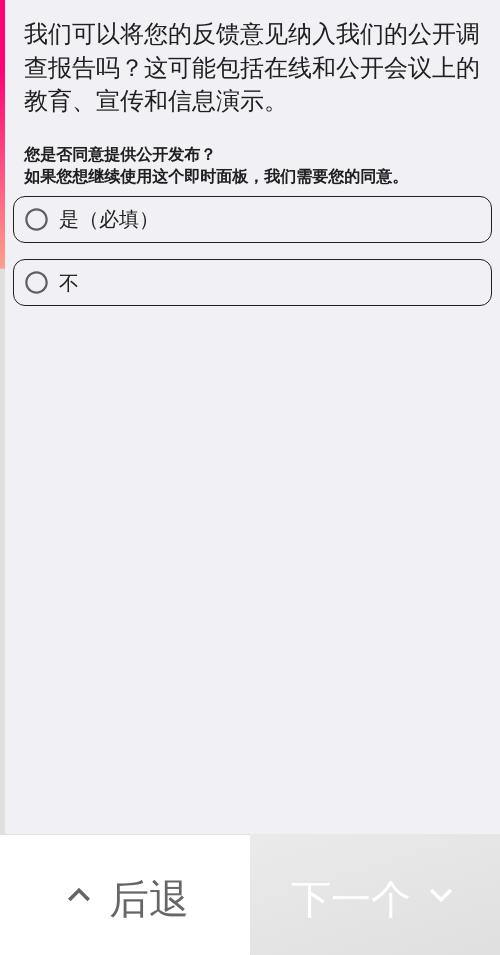 click on "是（必填）" at bounding box center (252, 219) 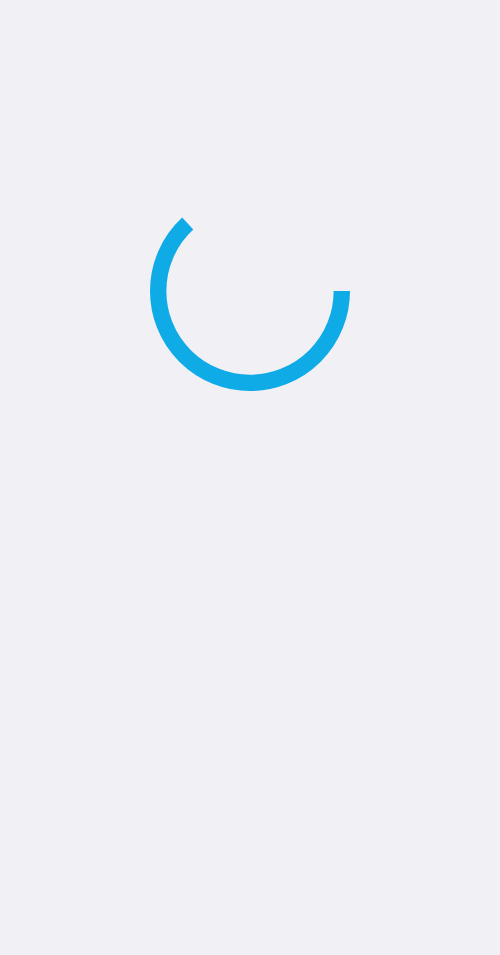 scroll, scrollTop: 0, scrollLeft: 0, axis: both 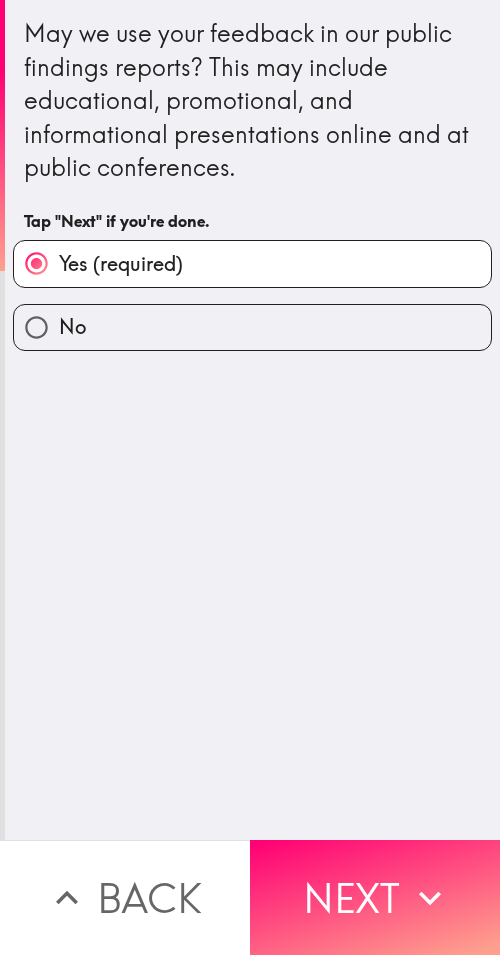 drag, startPoint x: 347, startPoint y: 847, endPoint x: 142, endPoint y: 738, distance: 232.17665 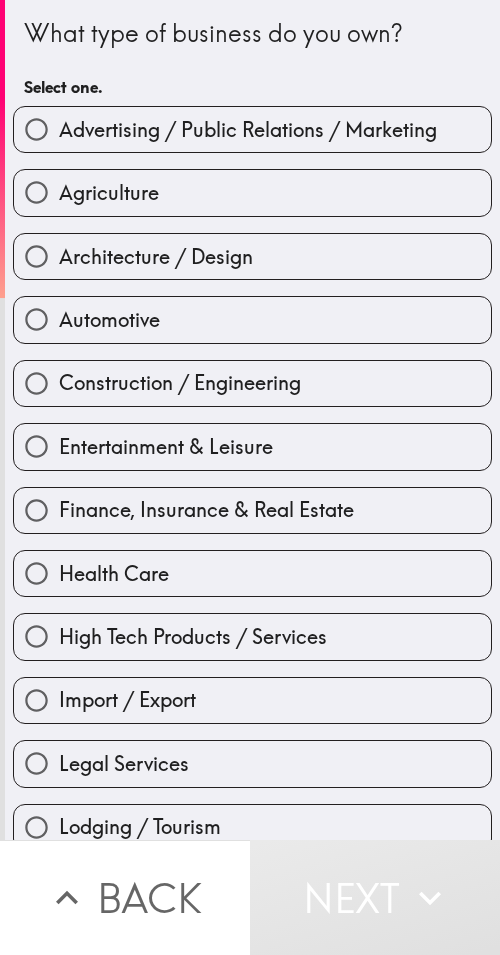 type 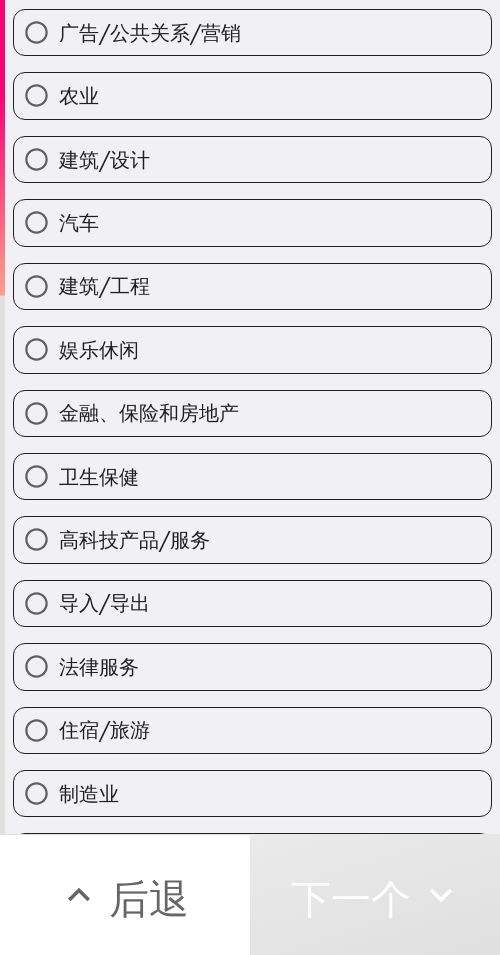 scroll, scrollTop: 200, scrollLeft: 0, axis: vertical 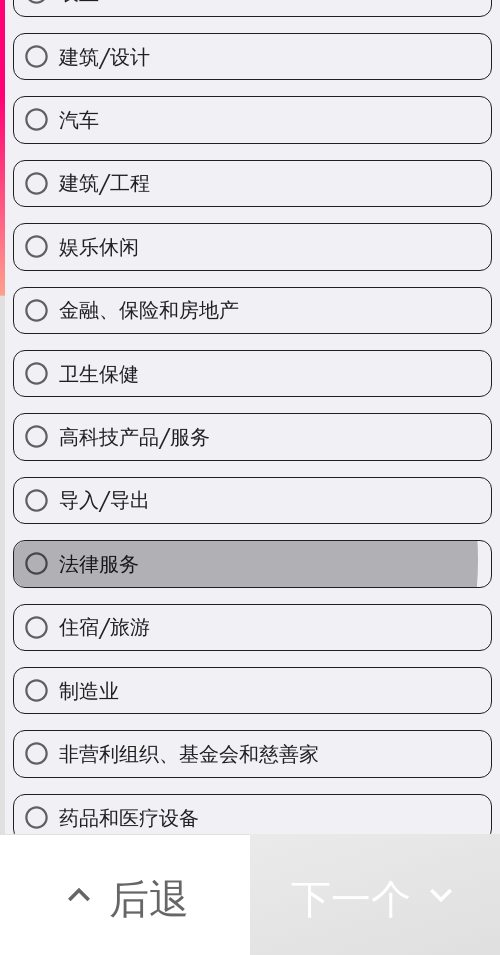 click on "法律服务" at bounding box center [252, 563] 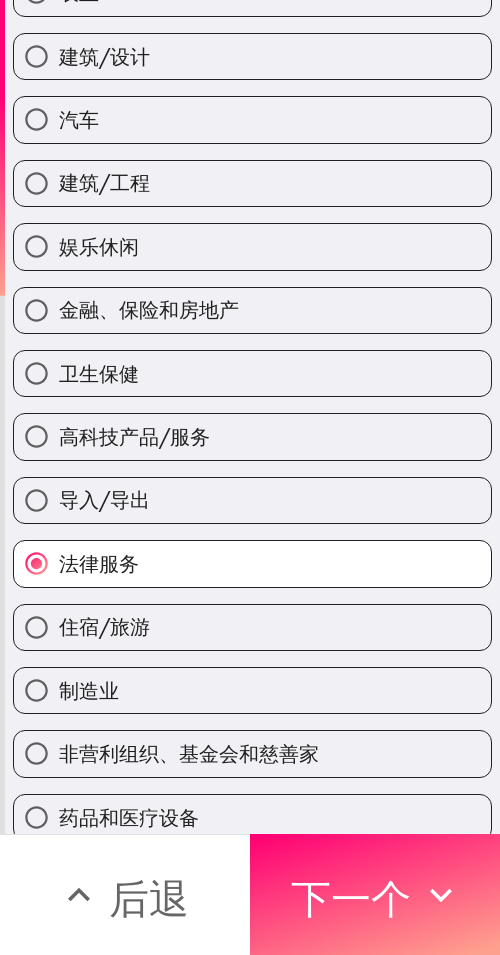 click on "住宿/旅游" at bounding box center [252, 627] 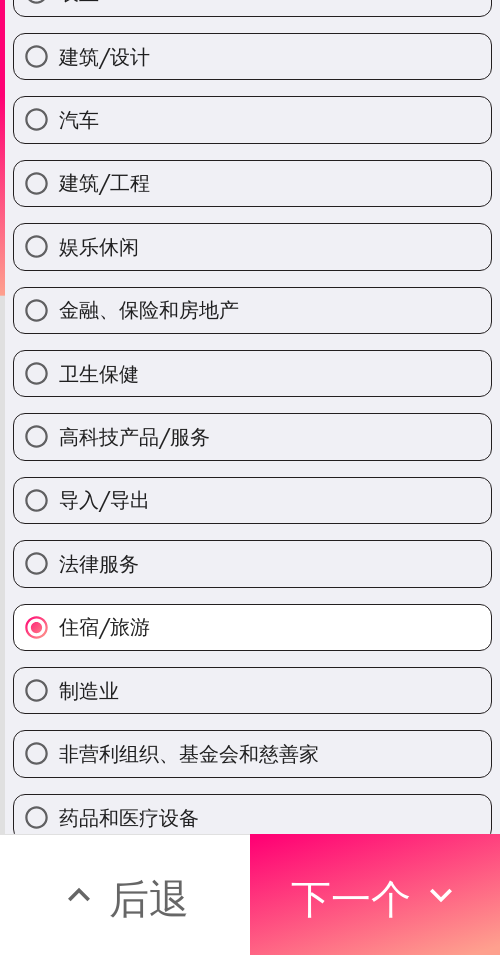 drag, startPoint x: 338, startPoint y: 865, endPoint x: 303, endPoint y: 800, distance: 73.82411 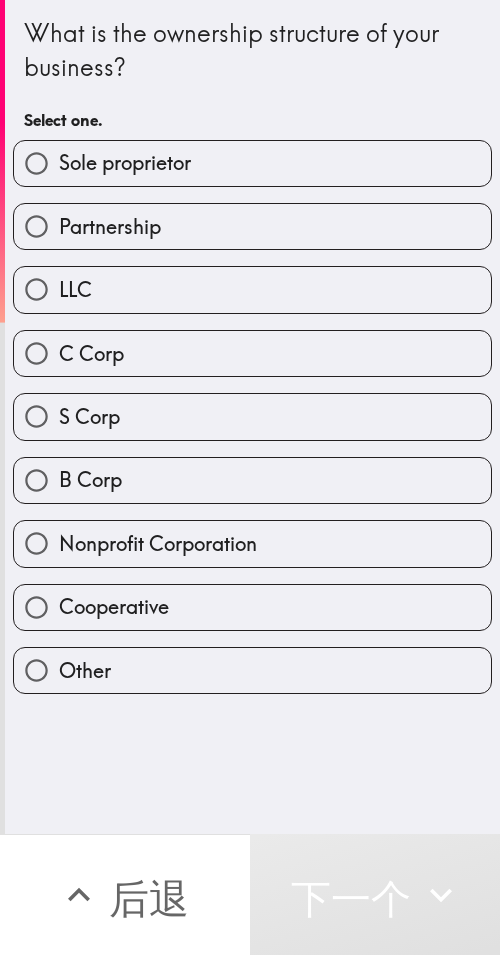 scroll, scrollTop: 0, scrollLeft: 0, axis: both 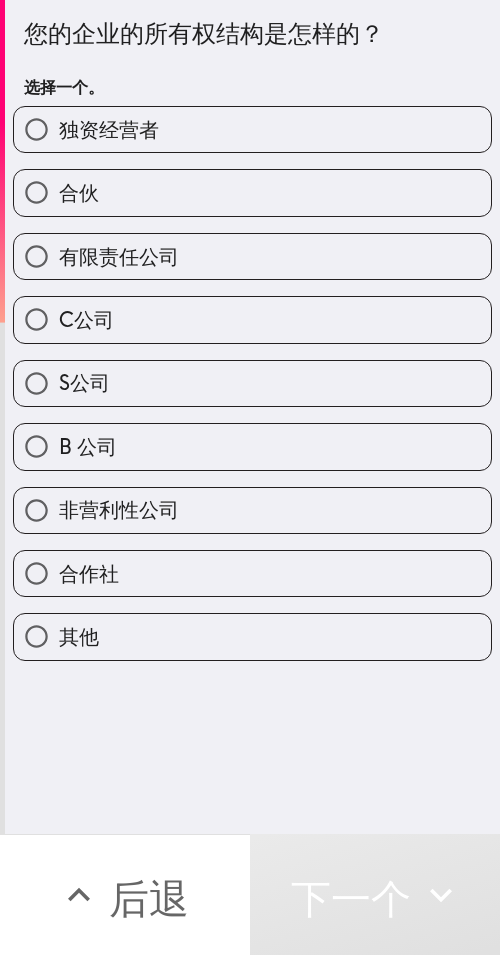click on "独资经营者" at bounding box center [109, 129] 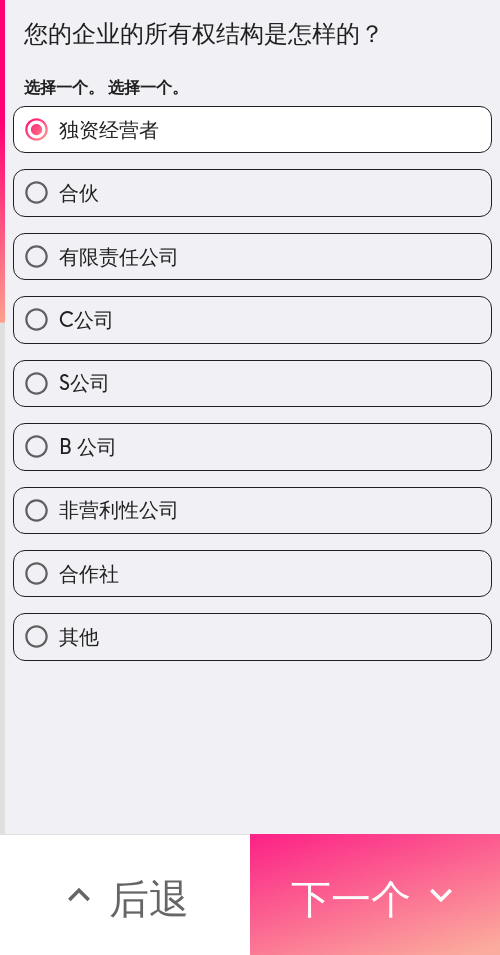 click on "下一个" at bounding box center (375, 894) 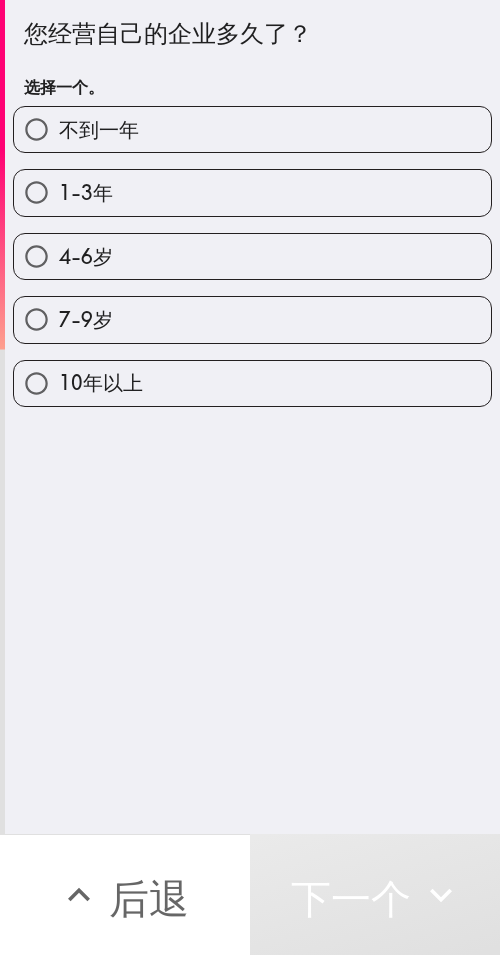 click on "7-9岁" at bounding box center (252, 319) 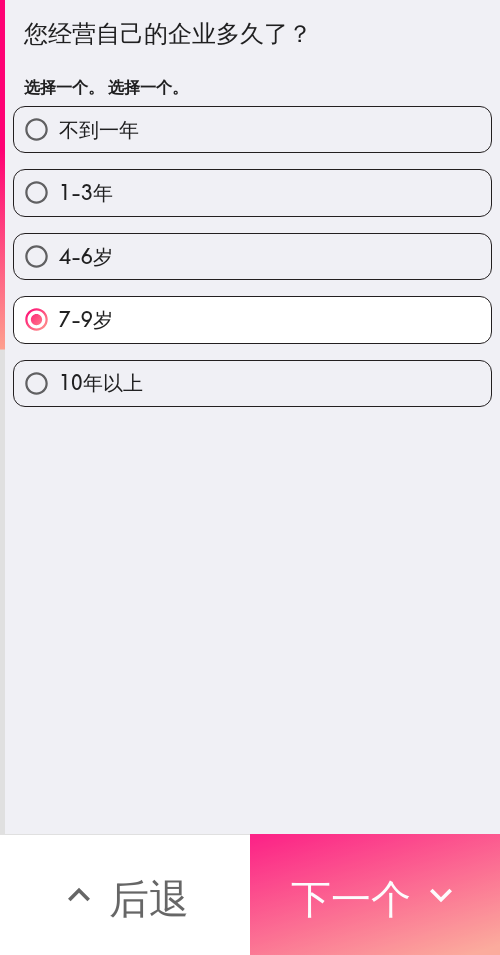 click on "下一个" at bounding box center [351, 898] 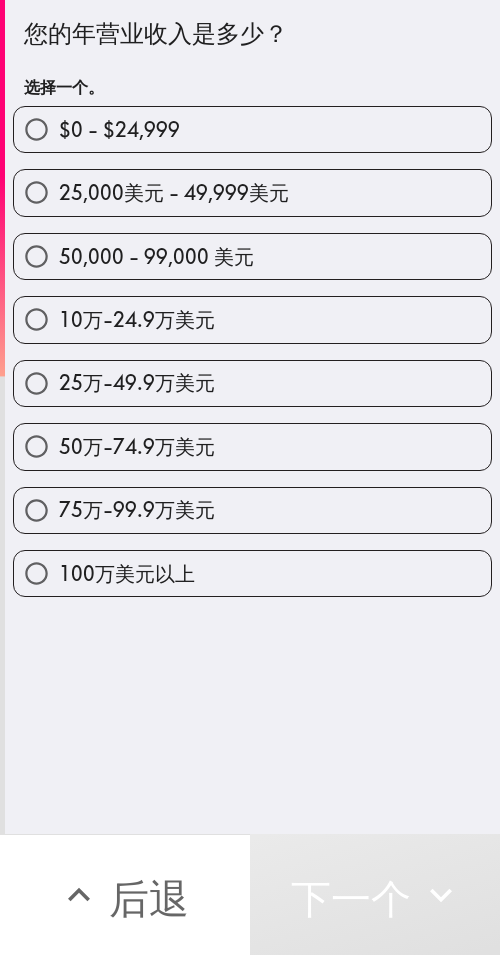 click on "75万-99.9万美元" at bounding box center (137, 509) 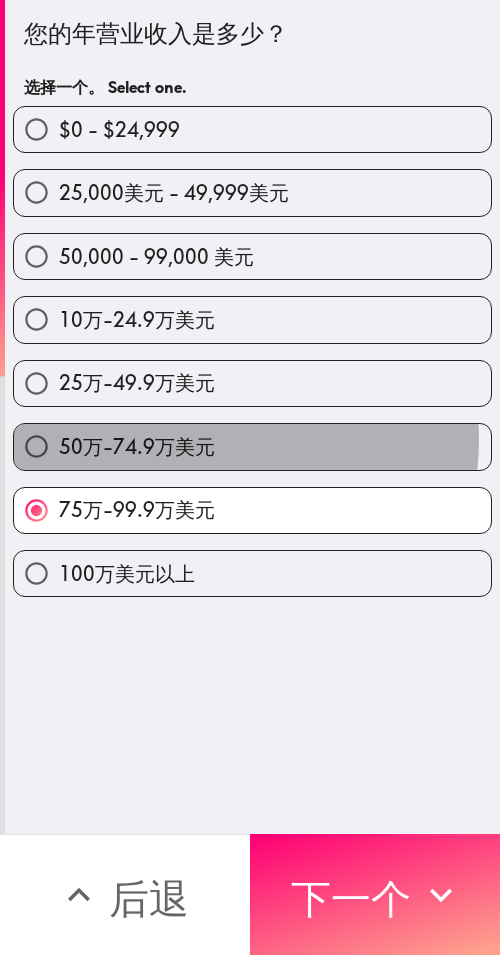 click on "50万-74.9万美元" at bounding box center (252, 446) 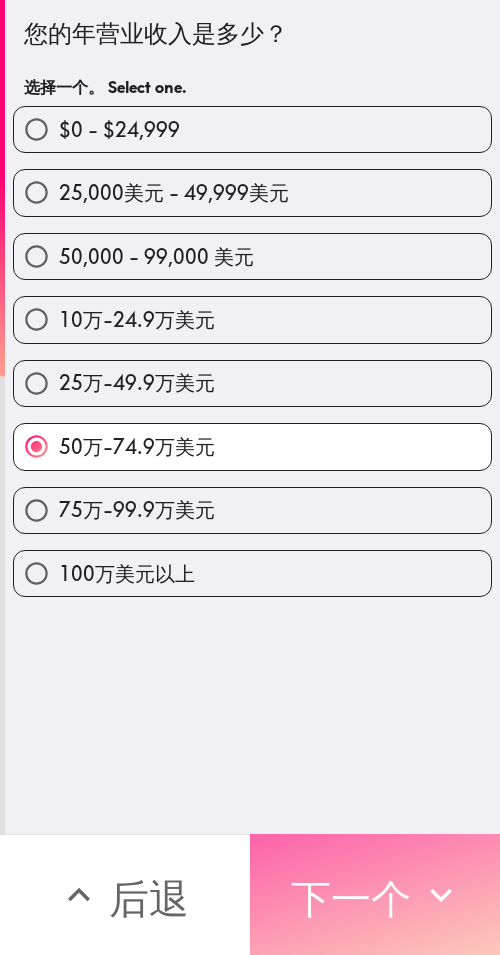 click on "下一个" at bounding box center [351, 898] 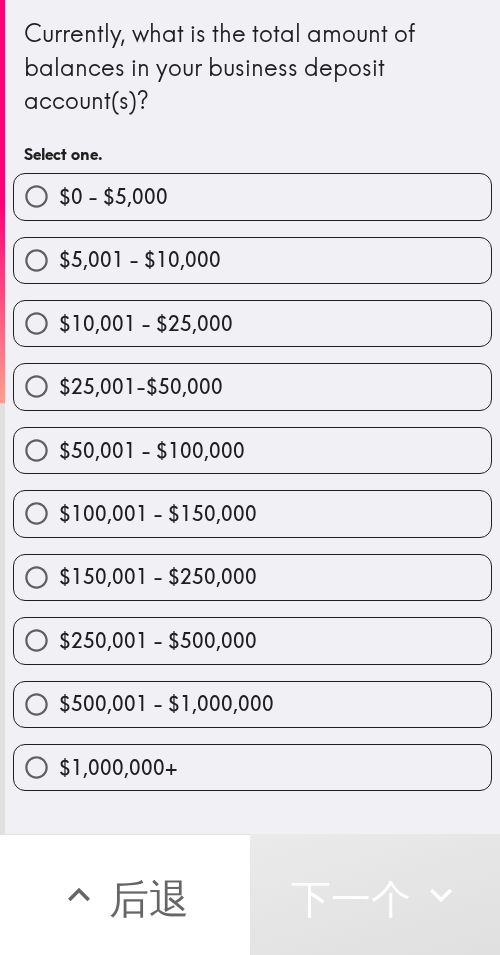 drag, startPoint x: 125, startPoint y: 691, endPoint x: 116, endPoint y: 708, distance: 19.235384 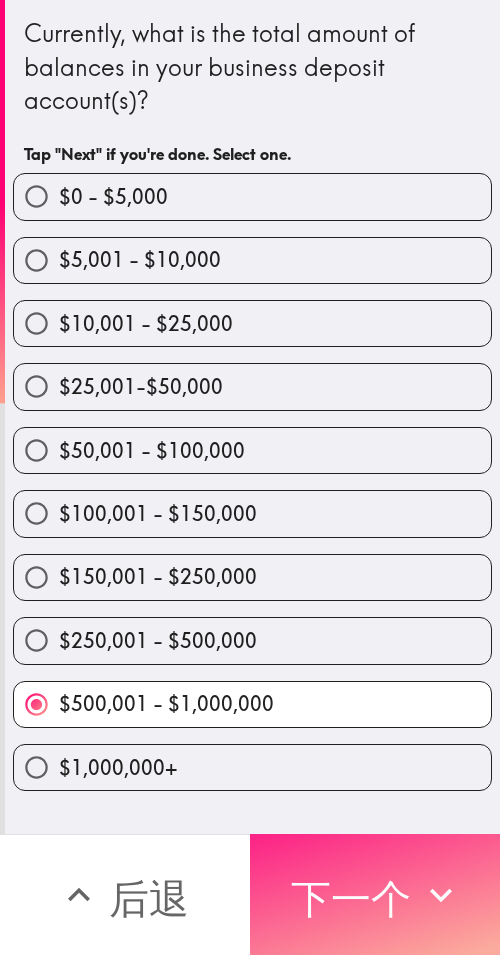 click on "下一个" at bounding box center (351, 898) 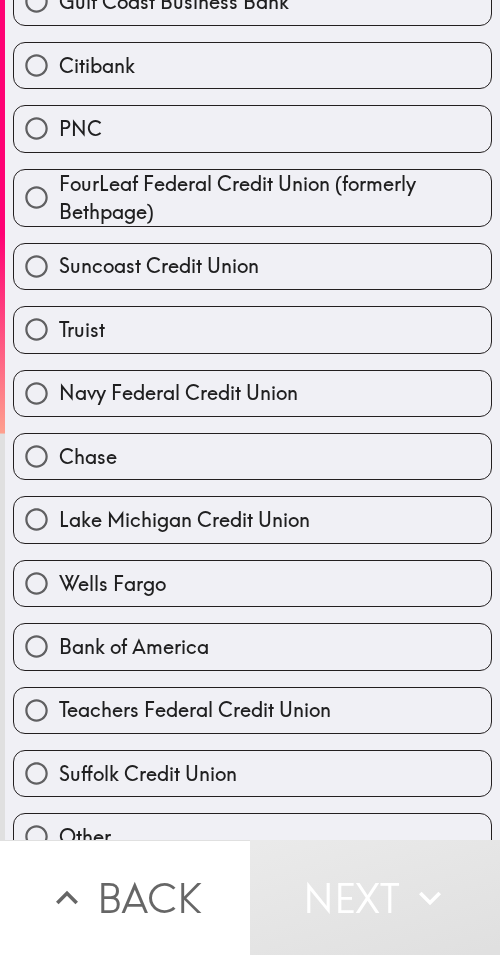 scroll, scrollTop: 300, scrollLeft: 0, axis: vertical 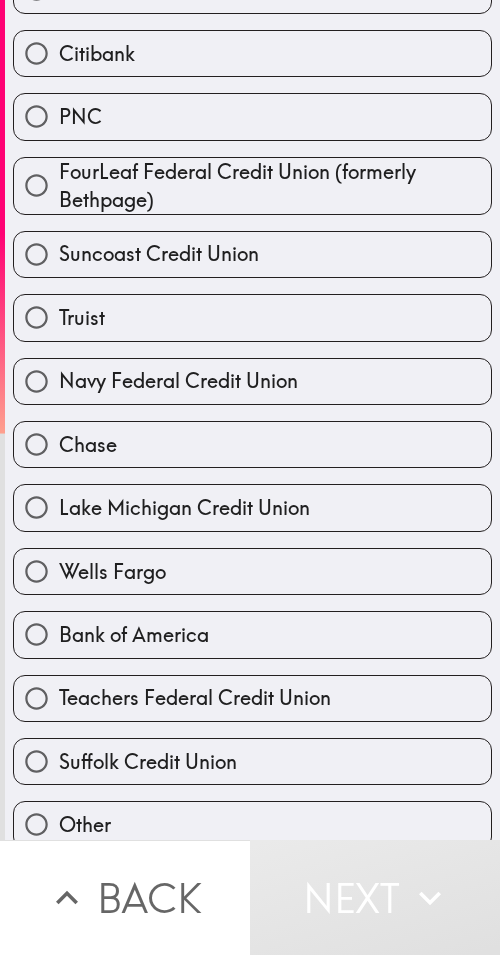 click on "Truist" at bounding box center [252, 317] 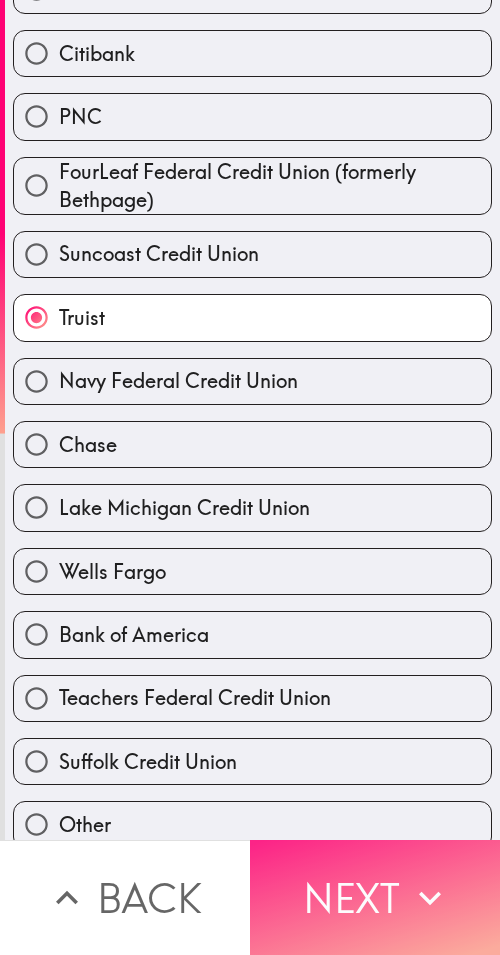 click on "Next" at bounding box center (375, 897) 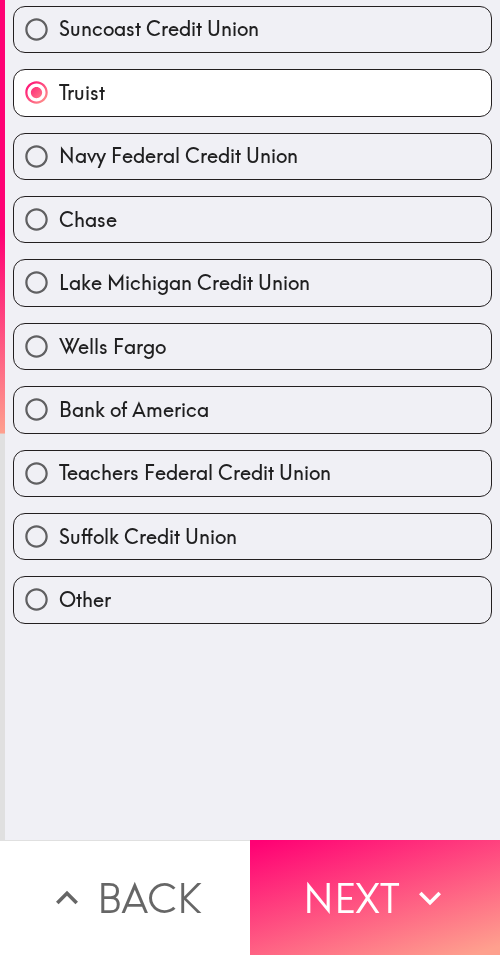 scroll, scrollTop: 0, scrollLeft: 0, axis: both 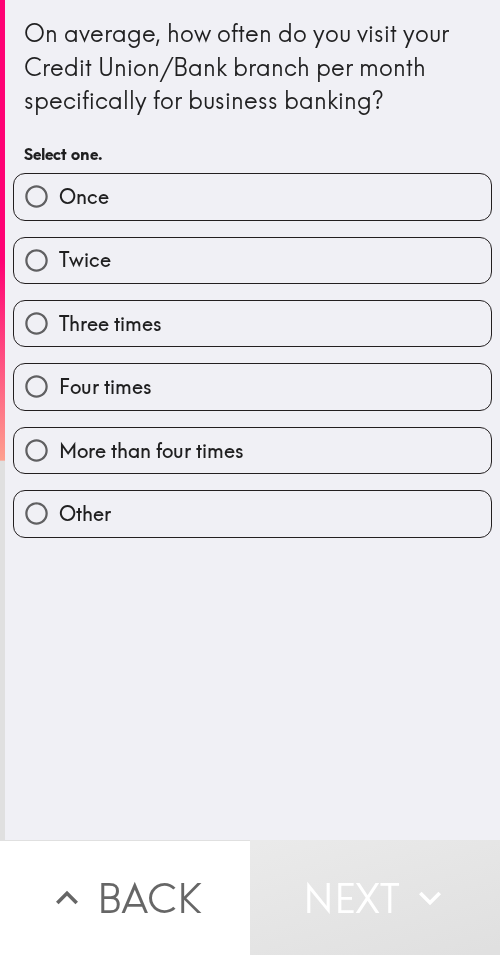 click on "Four times" at bounding box center [252, 386] 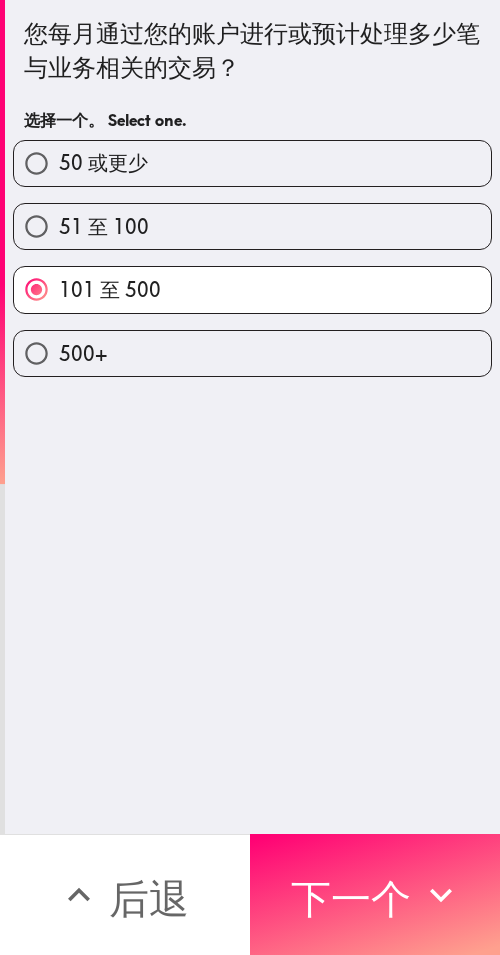 scroll, scrollTop: 0, scrollLeft: 0, axis: both 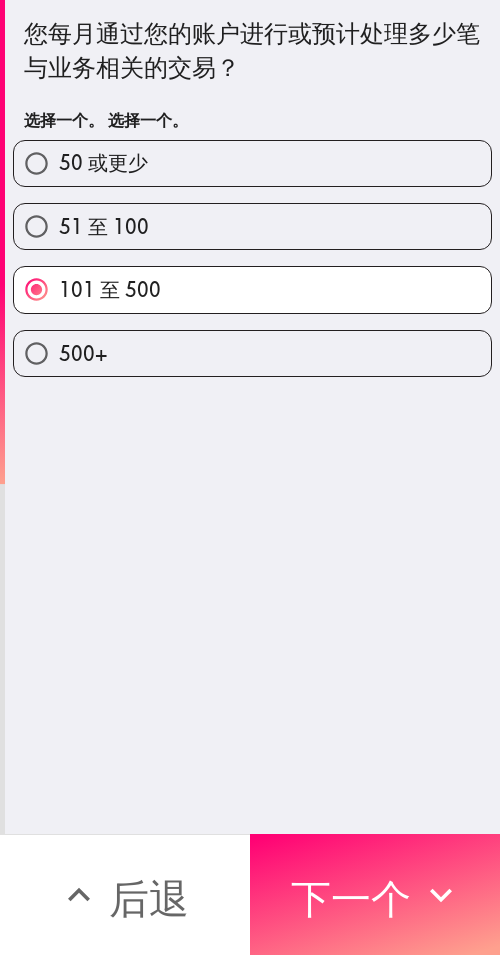 drag, startPoint x: 337, startPoint y: 890, endPoint x: 147, endPoint y: 769, distance: 225.25763 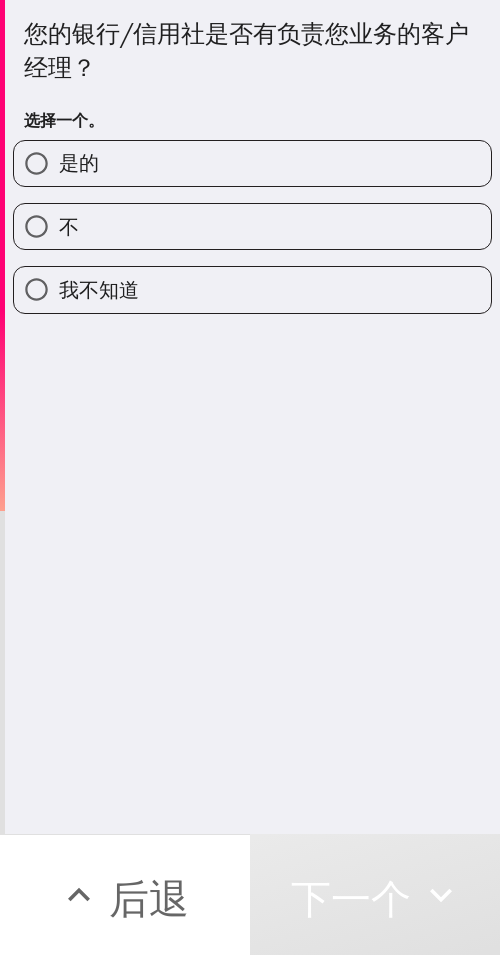 click on "是的" at bounding box center [252, 163] 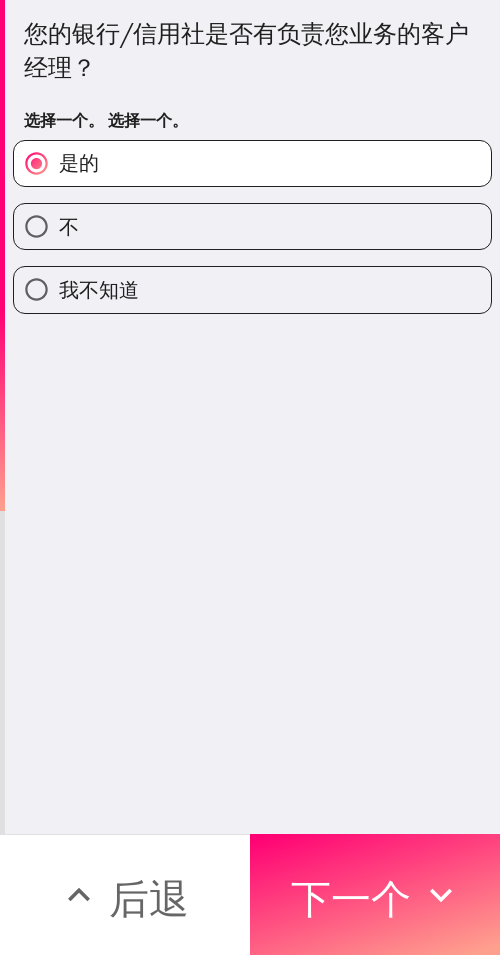 drag, startPoint x: 457, startPoint y: 874, endPoint x: 158, endPoint y: 753, distance: 322.55542 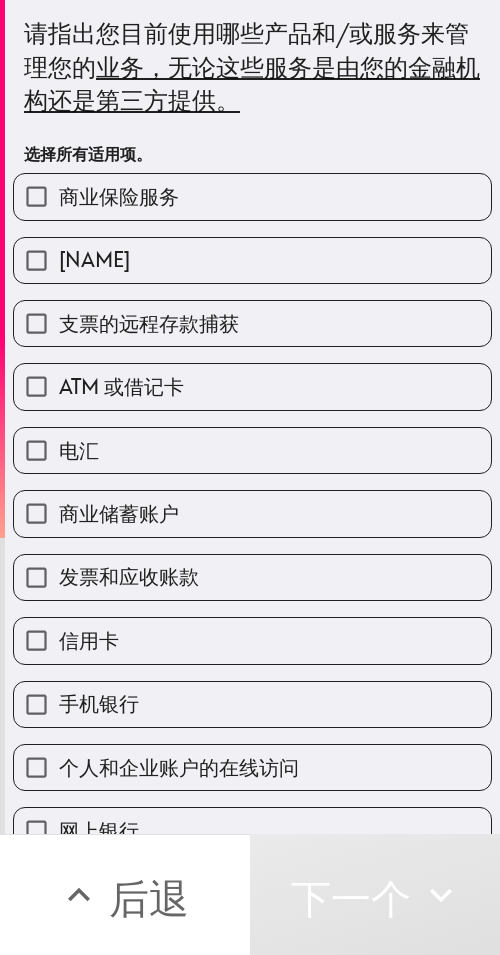 click on "商业储蓄账户" at bounding box center (252, 513) 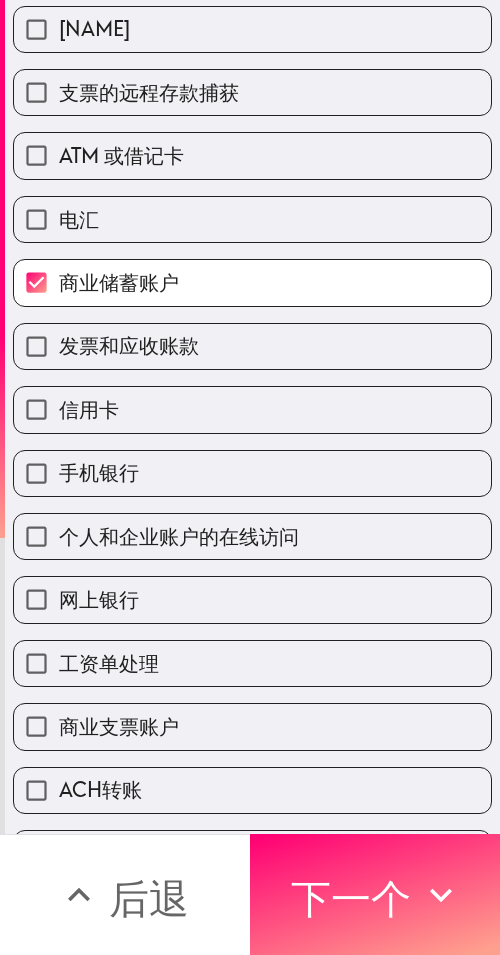 scroll, scrollTop: 300, scrollLeft: 0, axis: vertical 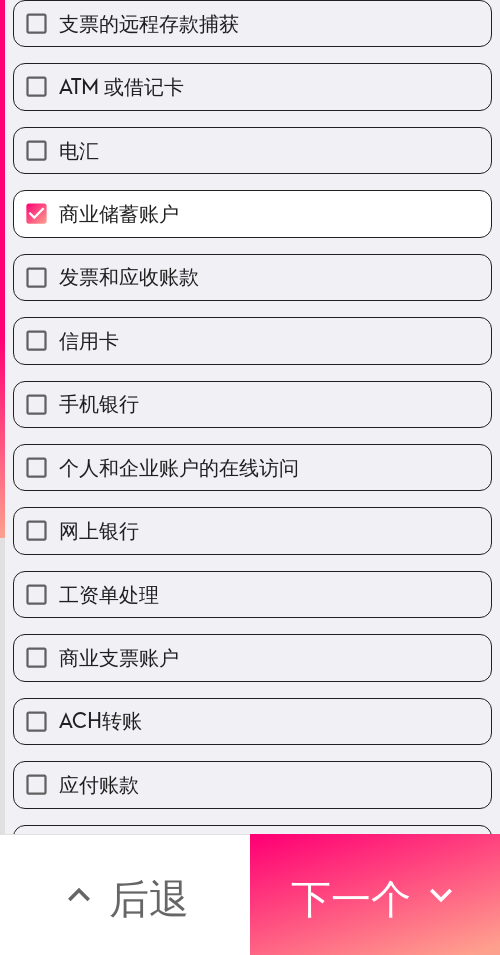 click on "手机银行" at bounding box center [252, 404] 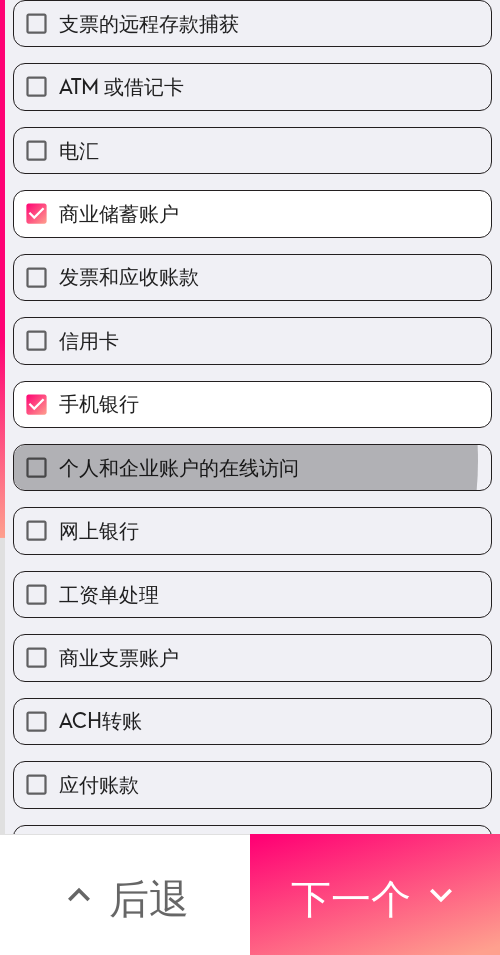 drag, startPoint x: 156, startPoint y: 462, endPoint x: 147, endPoint y: 566, distance: 104.388695 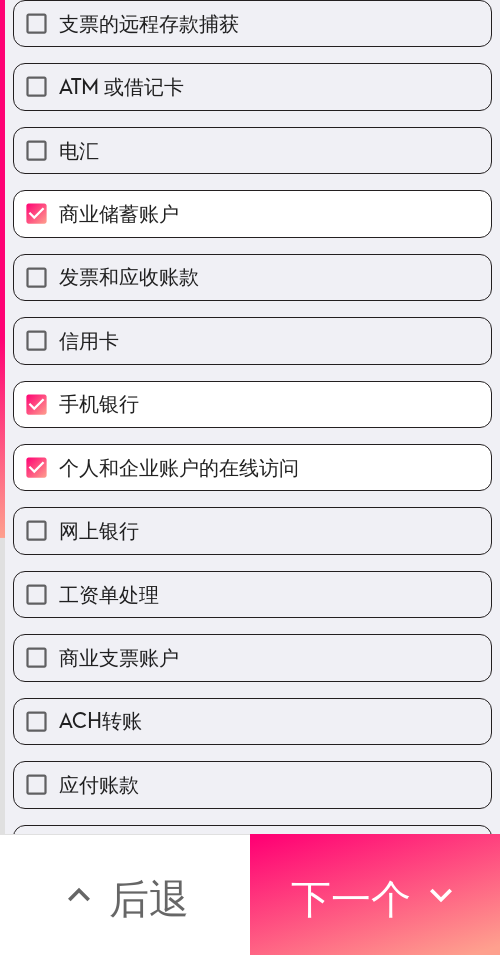 click on "工资单处理" at bounding box center [244, 586] 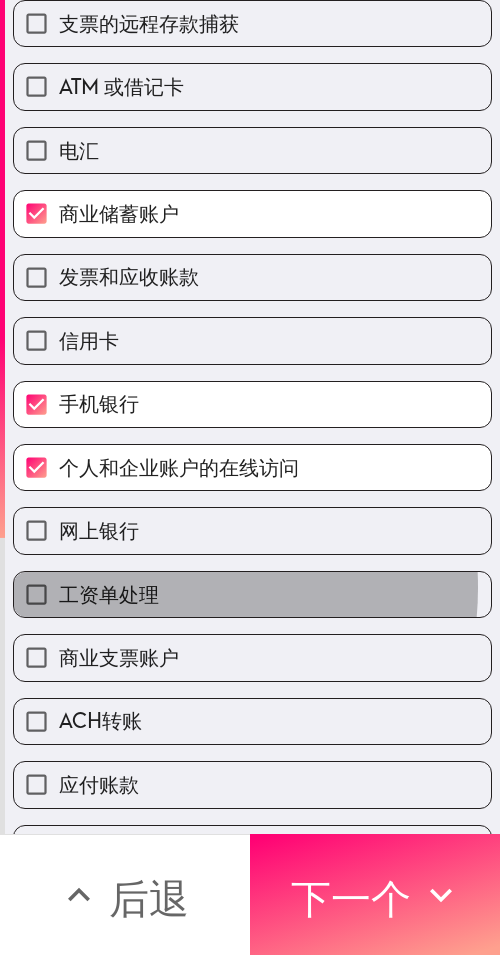 drag, startPoint x: 144, startPoint y: 597, endPoint x: 143, endPoint y: 611, distance: 14.035668 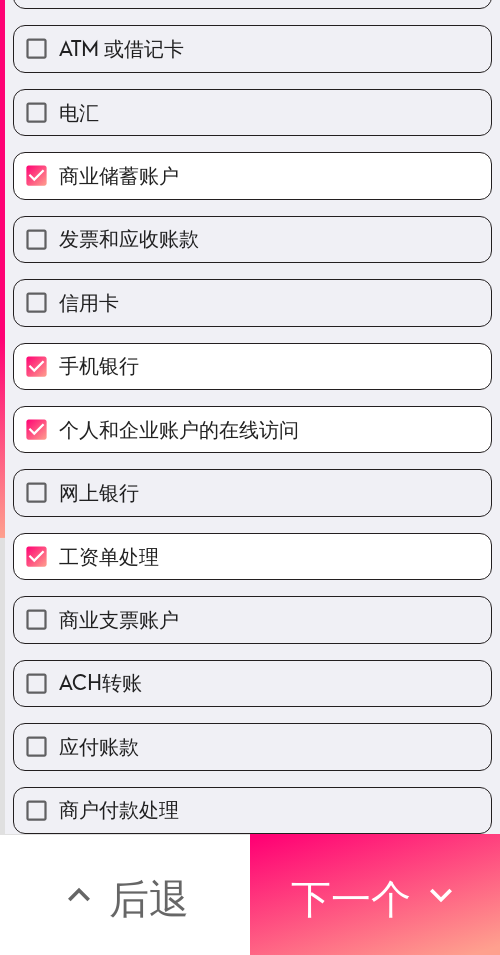 scroll, scrollTop: 353, scrollLeft: 0, axis: vertical 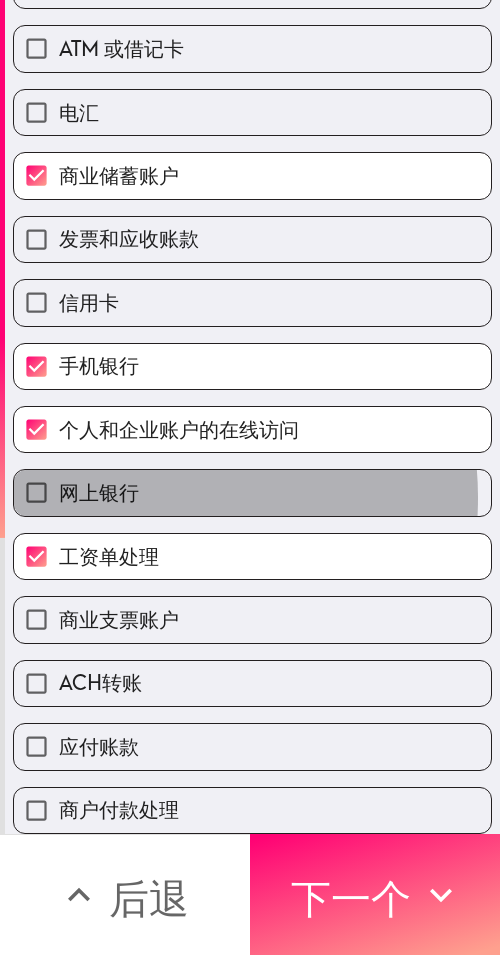drag, startPoint x: 137, startPoint y: 482, endPoint x: 161, endPoint y: 305, distance: 178.6197 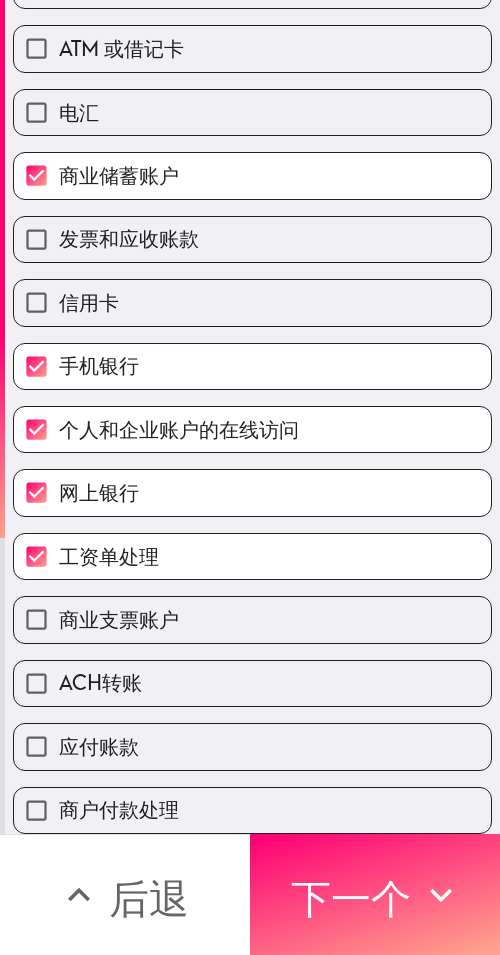 click on "信用卡" at bounding box center [252, 302] 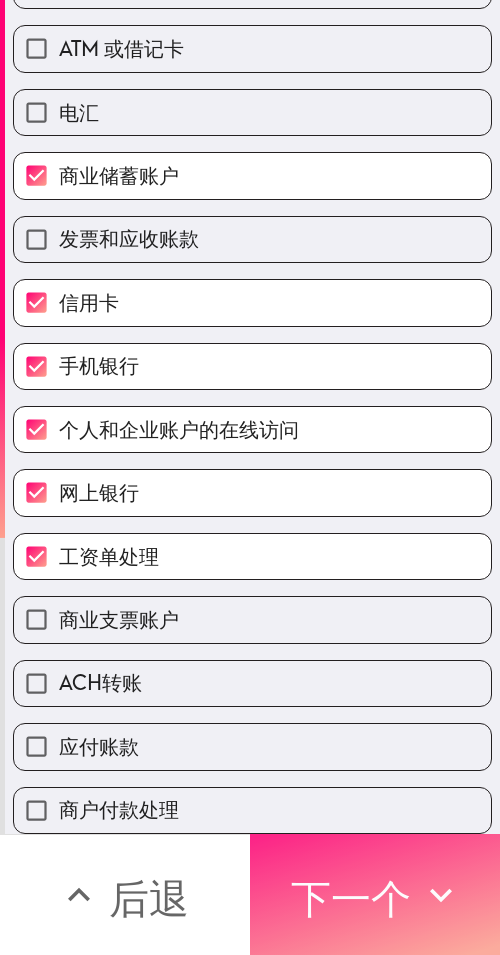 click on "下一个" at bounding box center [351, 898] 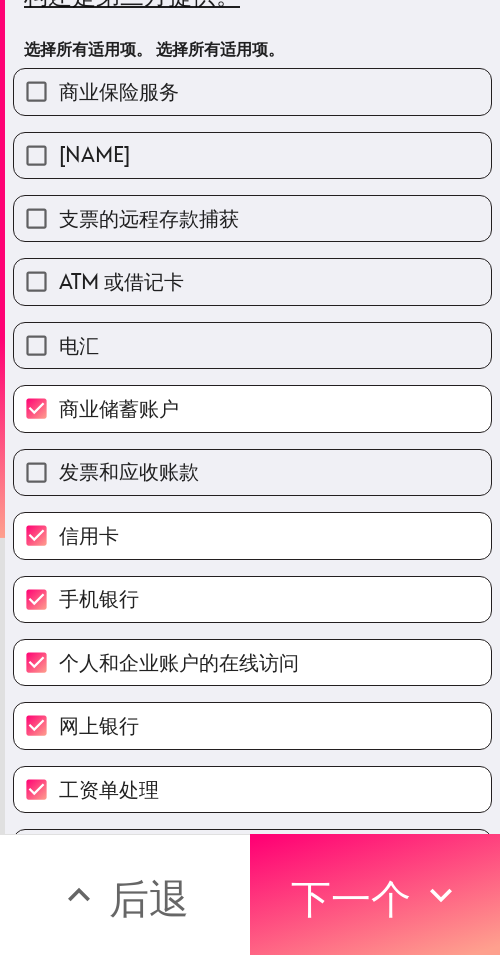 scroll, scrollTop: 0, scrollLeft: 0, axis: both 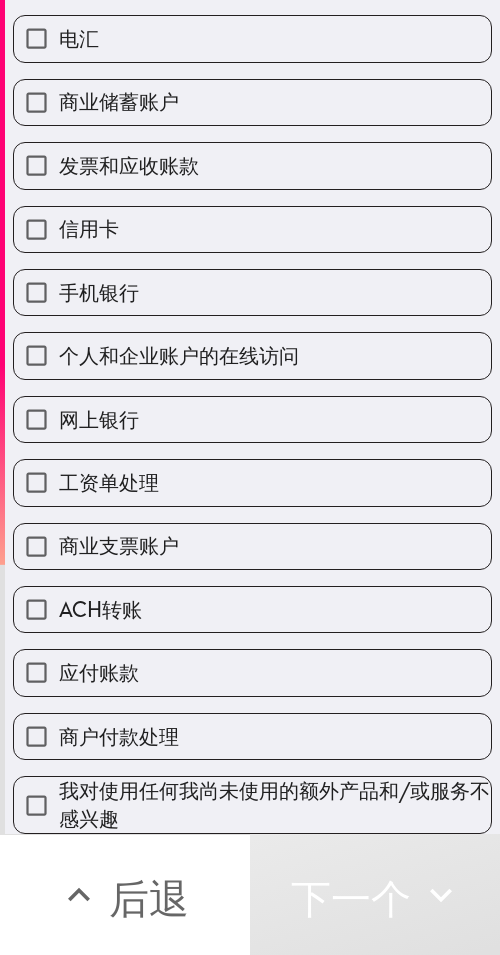 drag, startPoint x: 134, startPoint y: 772, endPoint x: 0, endPoint y: 813, distance: 140.13208 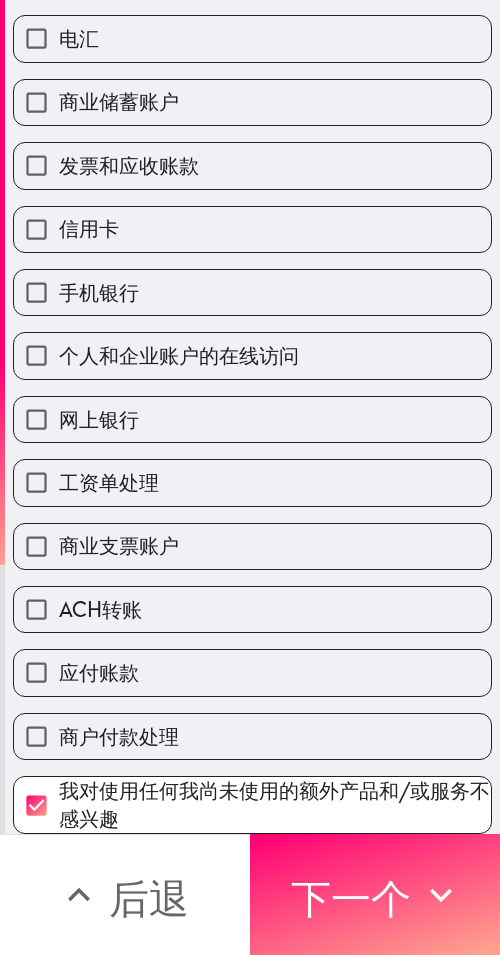 drag, startPoint x: 158, startPoint y: 592, endPoint x: 61, endPoint y: 736, distance: 173.62315 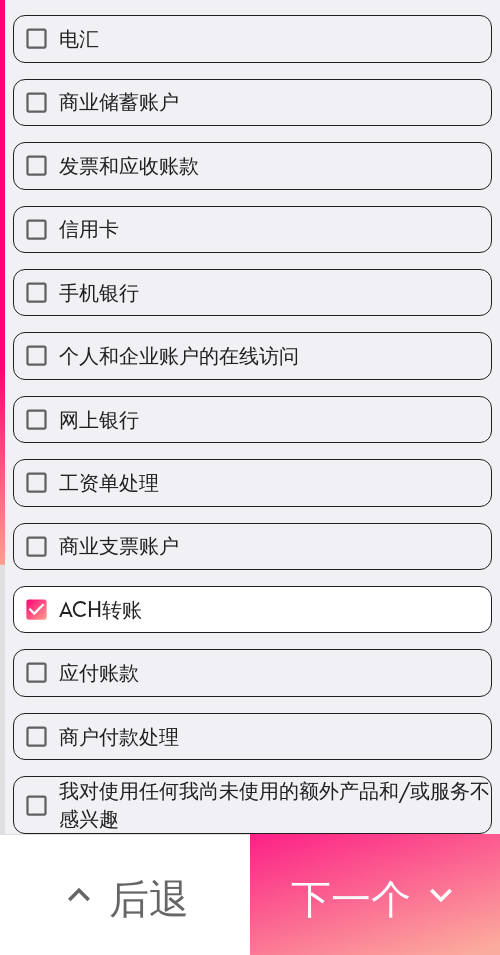 click 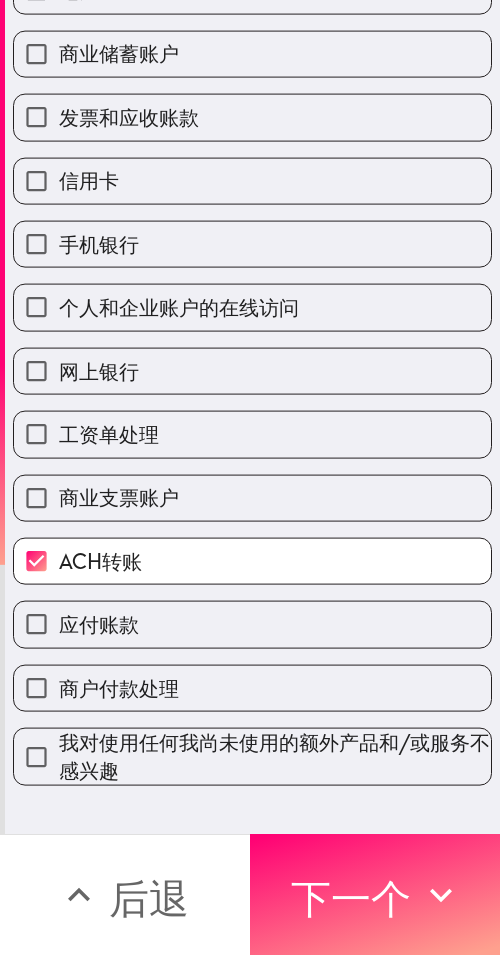 scroll, scrollTop: 0, scrollLeft: 0, axis: both 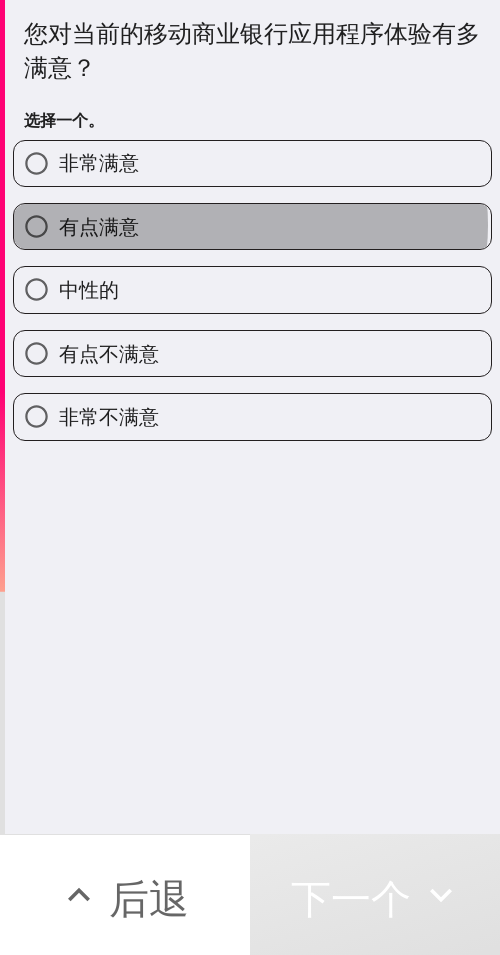 drag, startPoint x: 242, startPoint y: 225, endPoint x: 79, endPoint y: 363, distance: 213.572 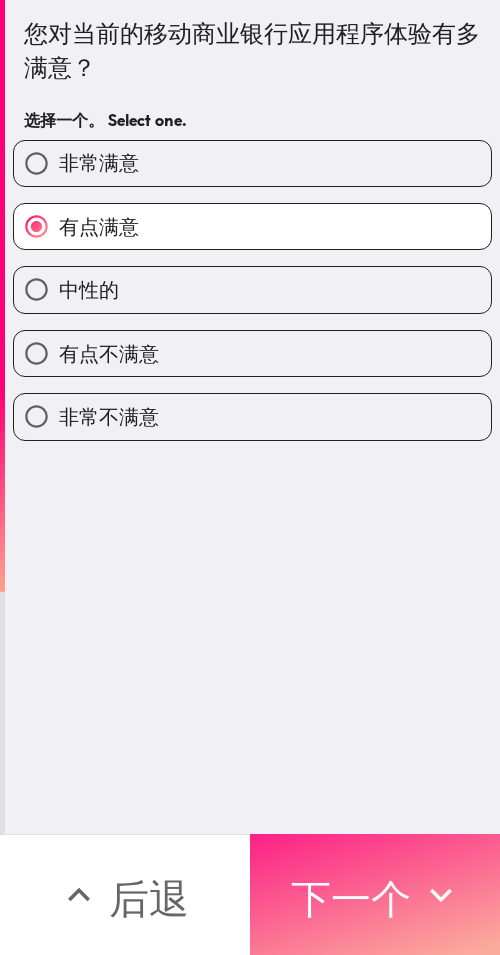 drag, startPoint x: 342, startPoint y: 879, endPoint x: 289, endPoint y: 855, distance: 58.18075 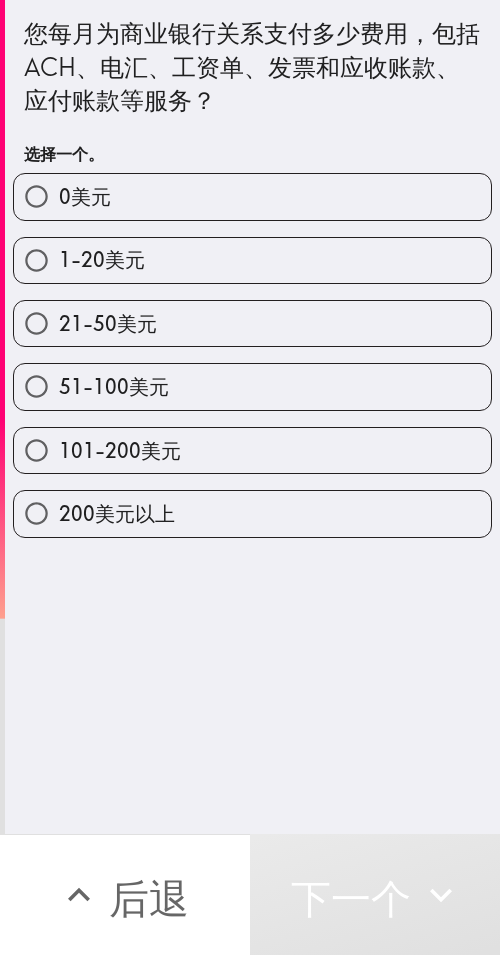 click on "1-20美元" at bounding box center (252, 260) 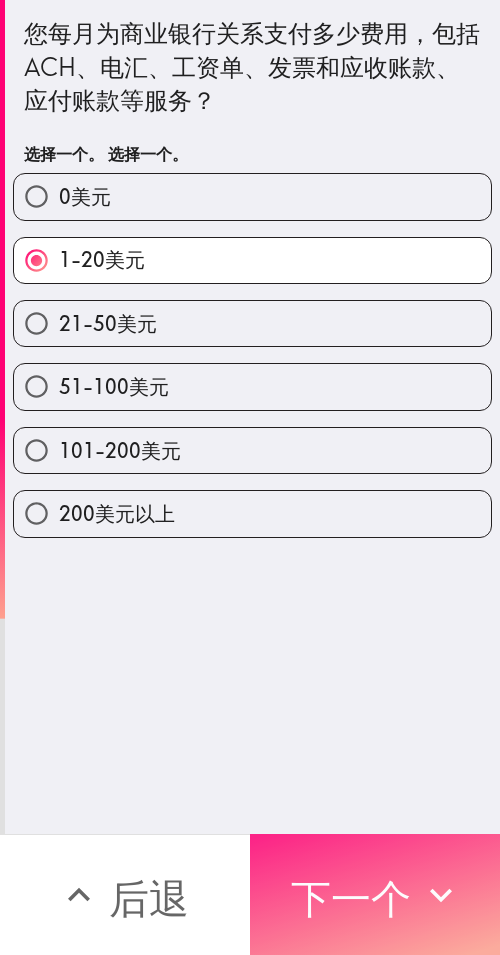 click on "下一个" at bounding box center [351, 898] 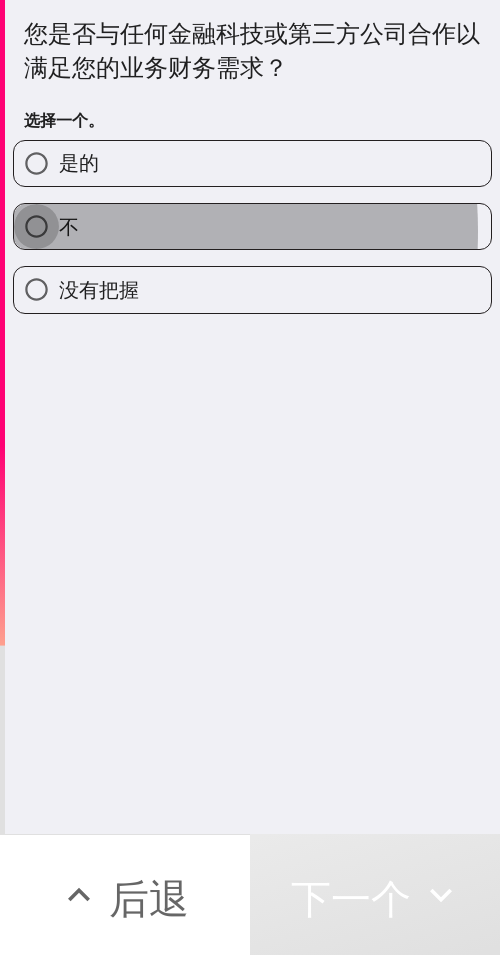 click on "不" at bounding box center [36, 226] 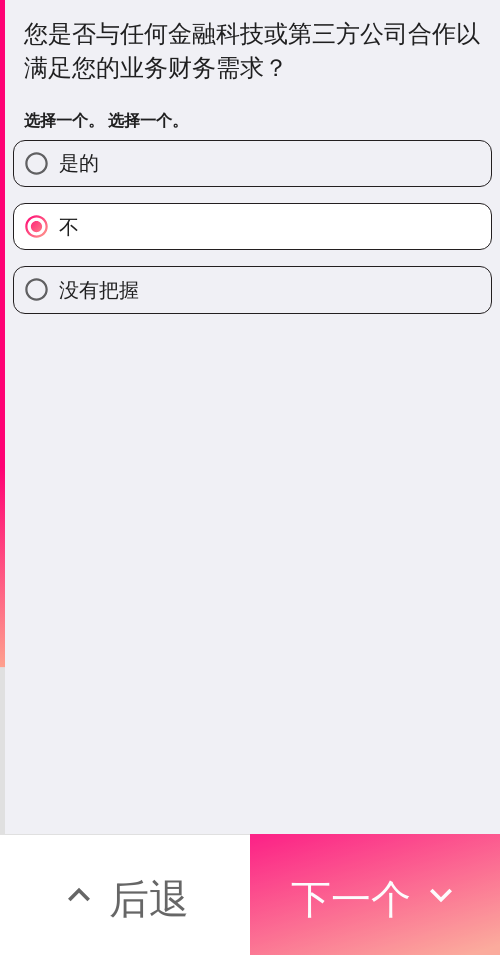 click on "下一个" at bounding box center [351, 898] 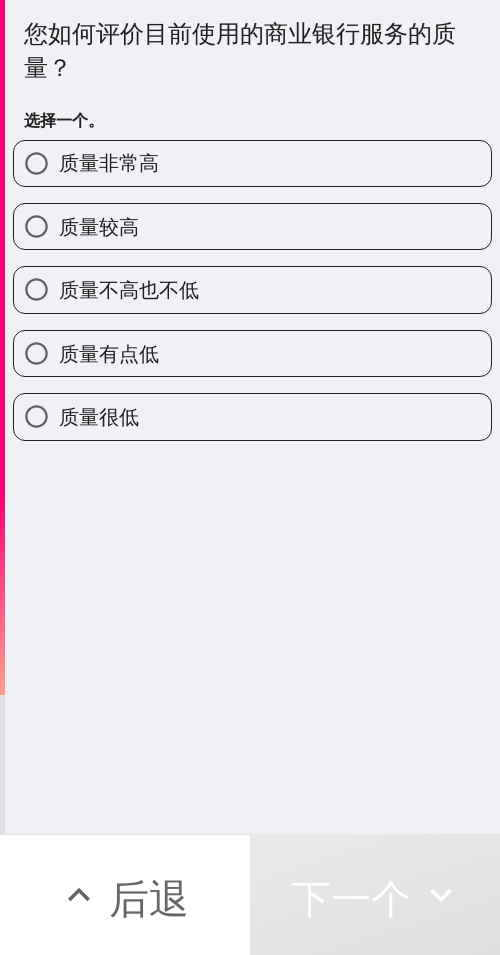 click on "质量不高也不低" at bounding box center [252, 289] 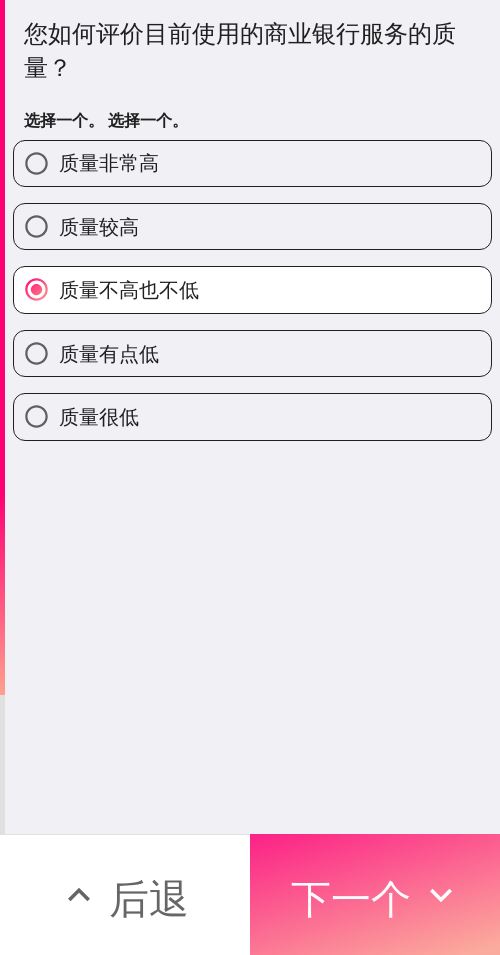 click on "下一个" at bounding box center [351, 898] 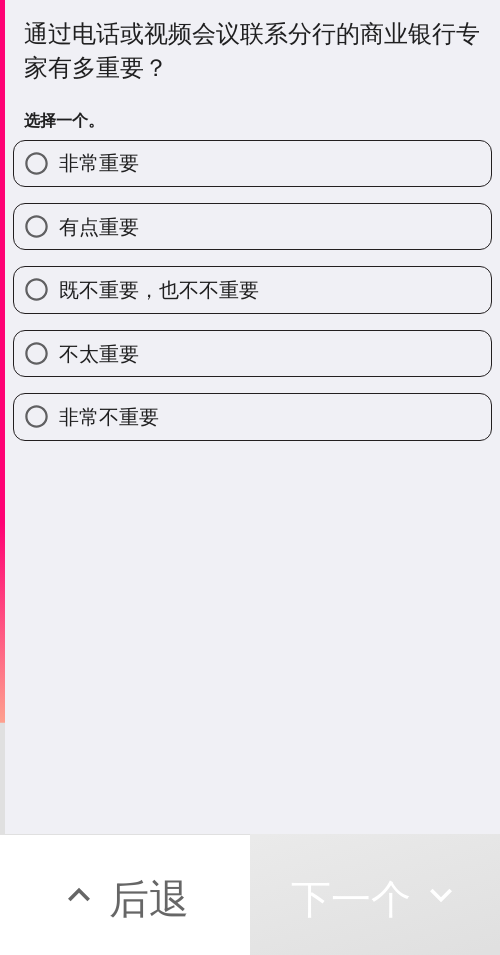click on "既不重要，也不不重要" at bounding box center (252, 289) 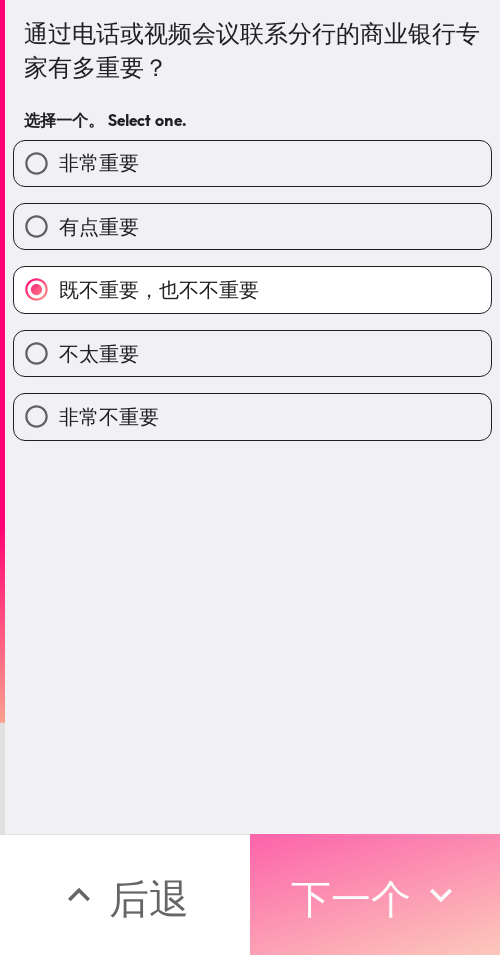 click on "下一个" at bounding box center [351, 898] 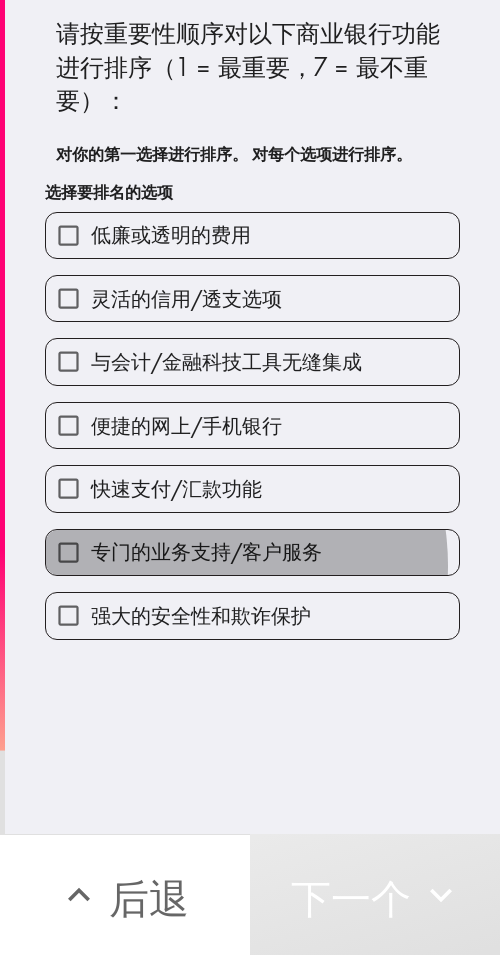 drag, startPoint x: 173, startPoint y: 566, endPoint x: 199, endPoint y: 510, distance: 61.741398 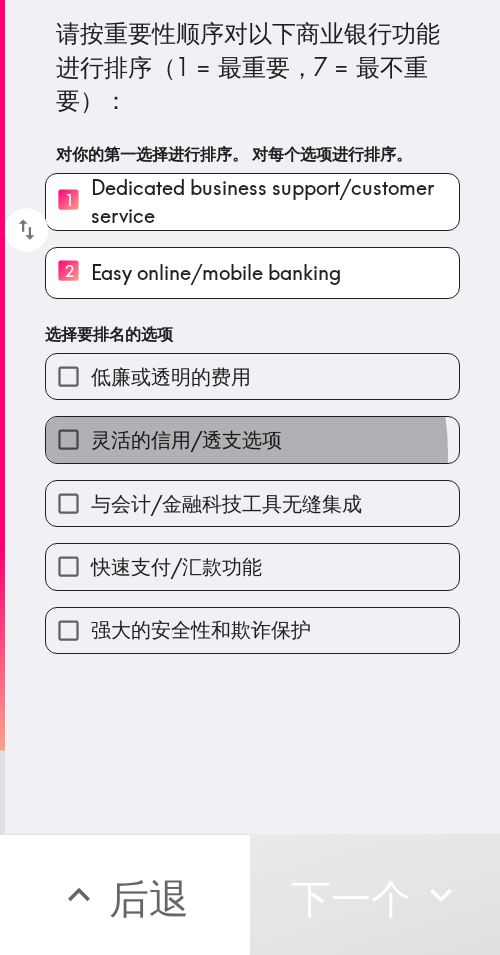 click on "灵活的信用/透支选项" at bounding box center [186, 440] 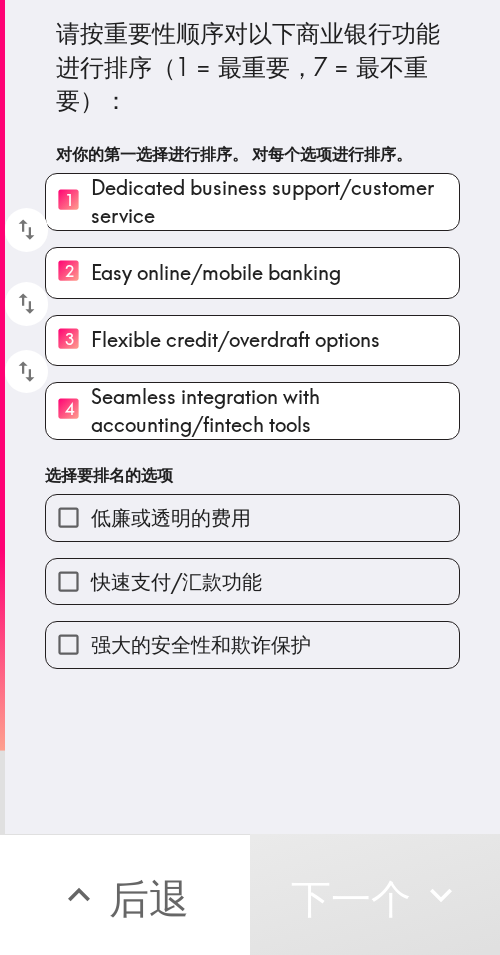 drag, startPoint x: 194, startPoint y: 563, endPoint x: 197, endPoint y: 590, distance: 27.166155 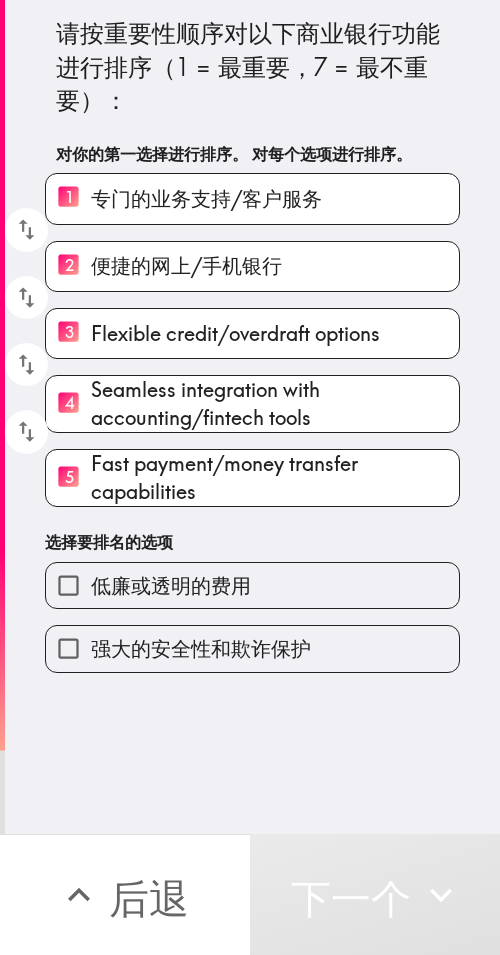click on "强大的安全性和欺诈保护" at bounding box center (244, 640) 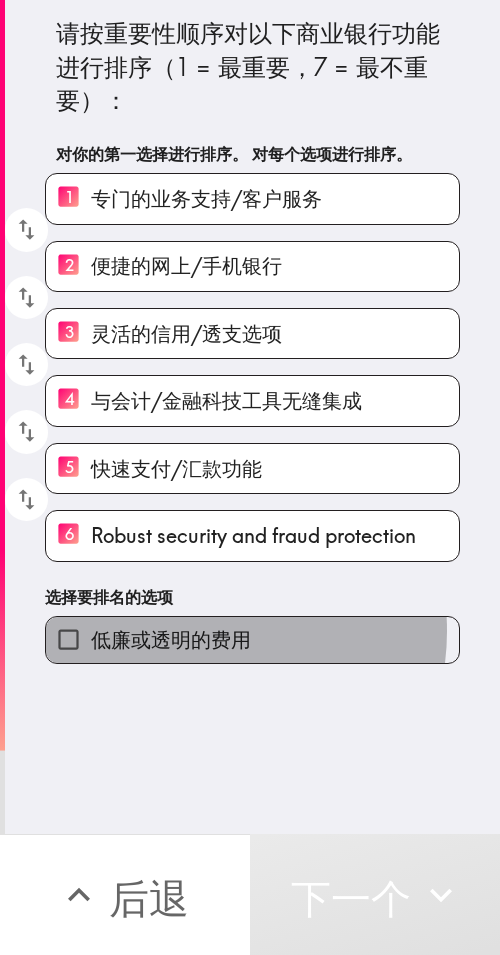 click on "低廉或透明的费用" at bounding box center [171, 639] 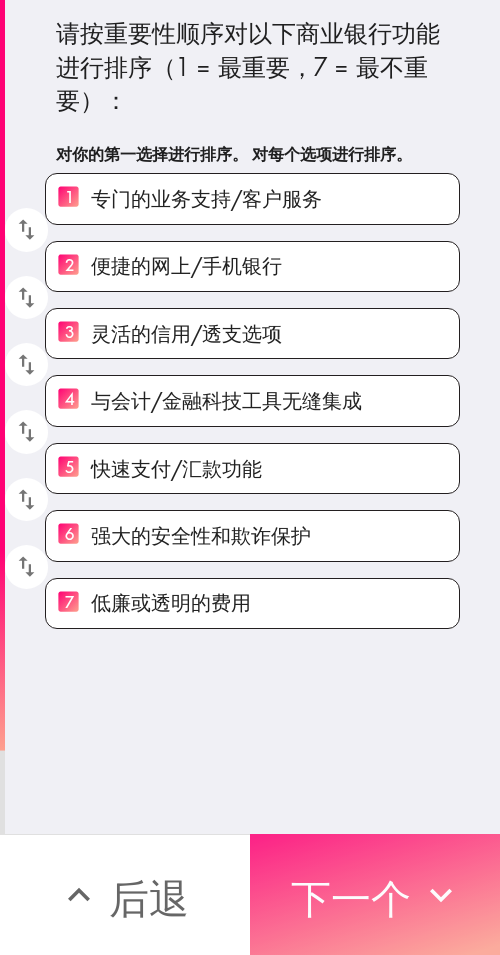click on "下一个" at bounding box center [351, 898] 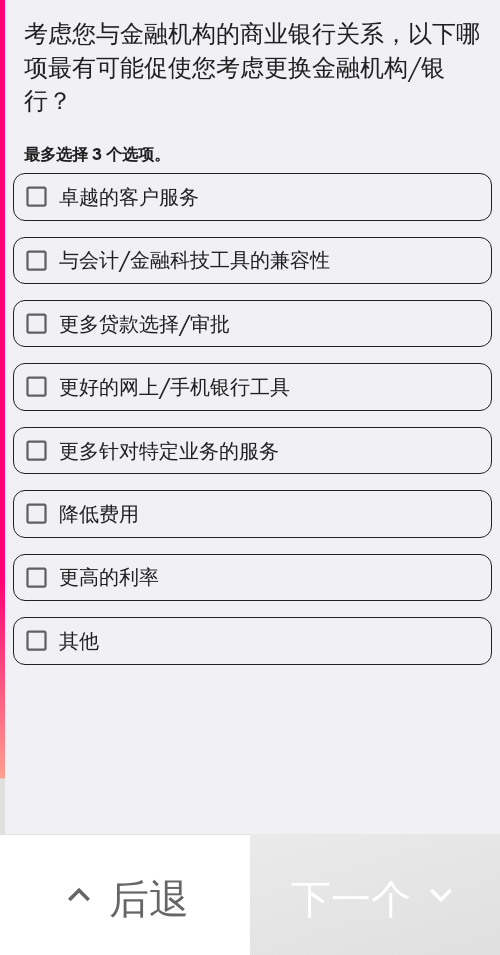 click on "更多针对特定业务的服务" at bounding box center [252, 450] 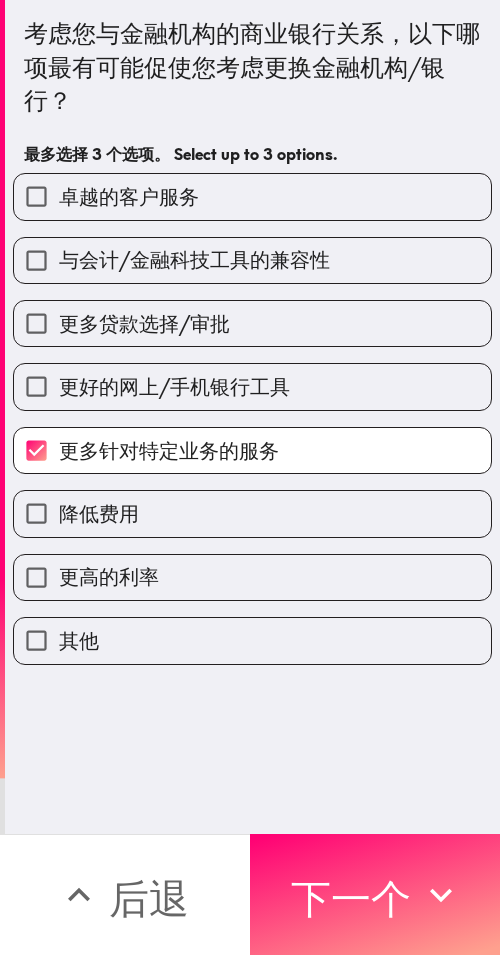 drag, startPoint x: 185, startPoint y: 327, endPoint x: 160, endPoint y: 349, distance: 33.30165 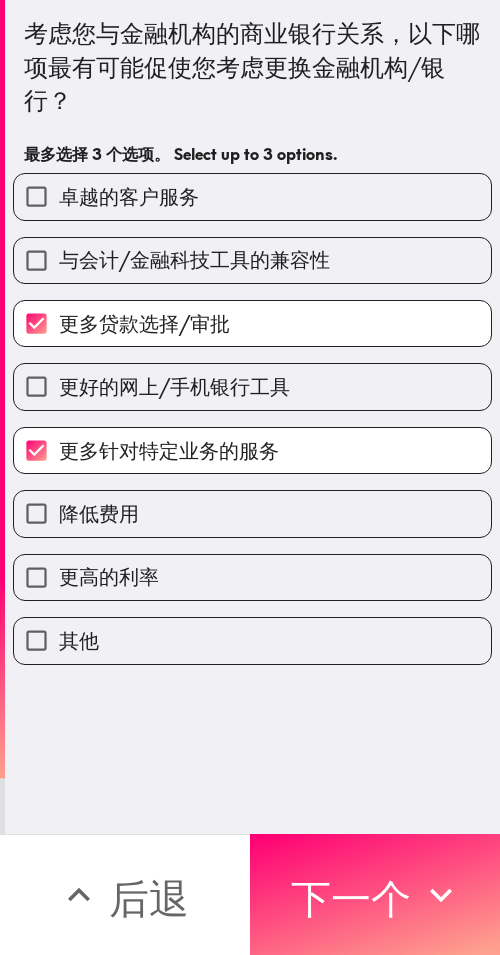 click on "更好的网上/手机银行工具" at bounding box center [252, 386] 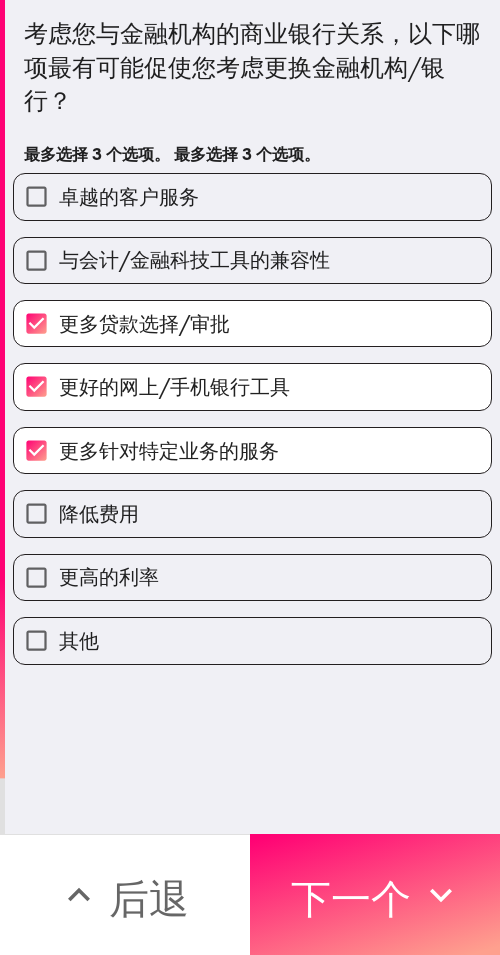 drag, startPoint x: 361, startPoint y: 886, endPoint x: 340, endPoint y: 871, distance: 25.806976 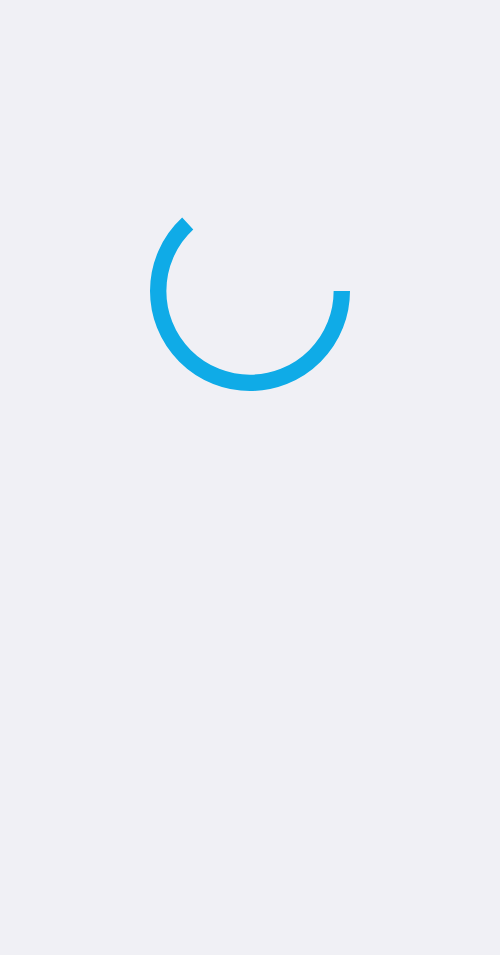 scroll, scrollTop: 0, scrollLeft: 0, axis: both 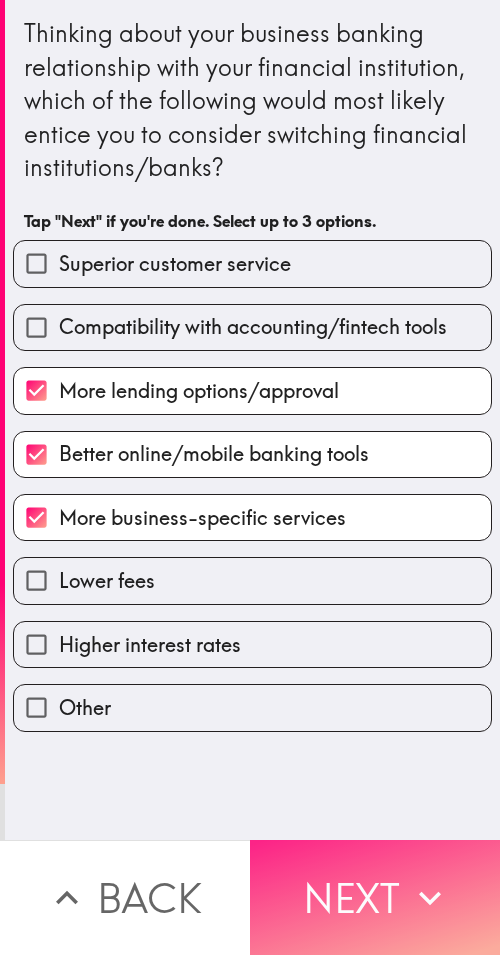 click on "Next" at bounding box center (375, 897) 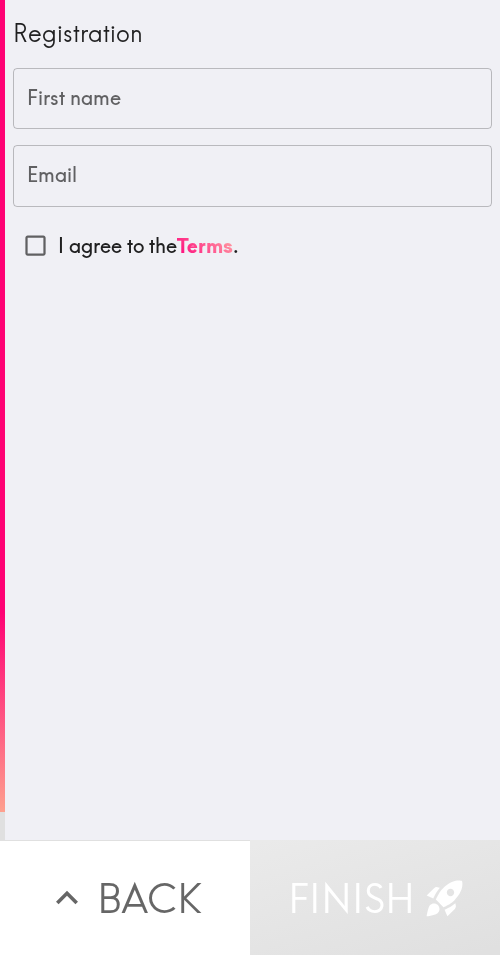 click on "First name" at bounding box center (252, 99) 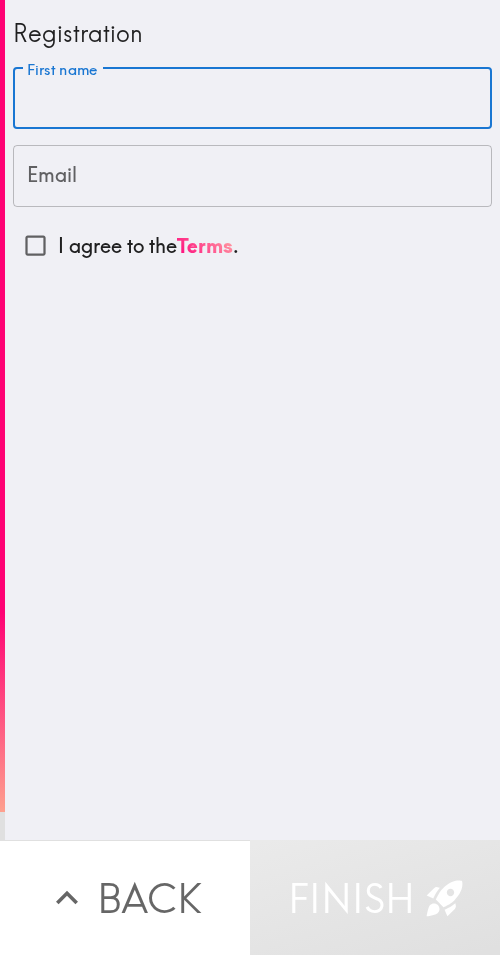 paste on "Steven" 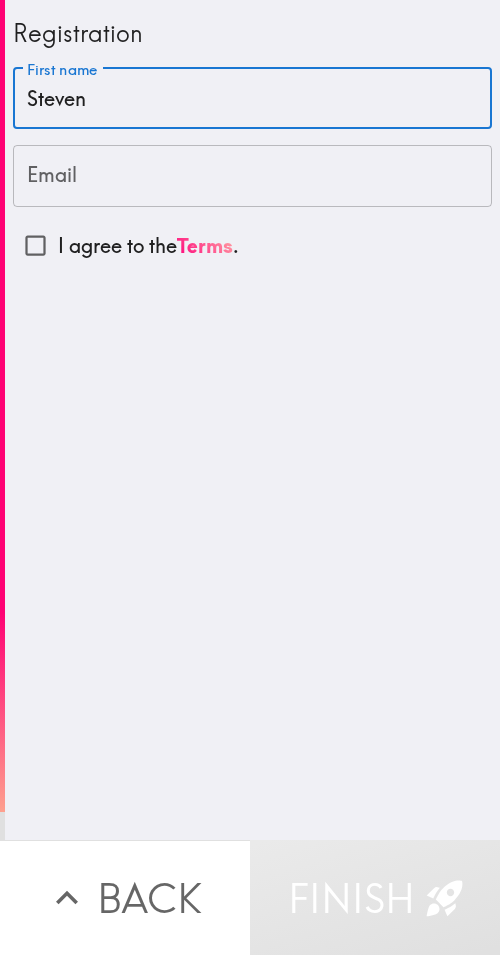type on "Steven" 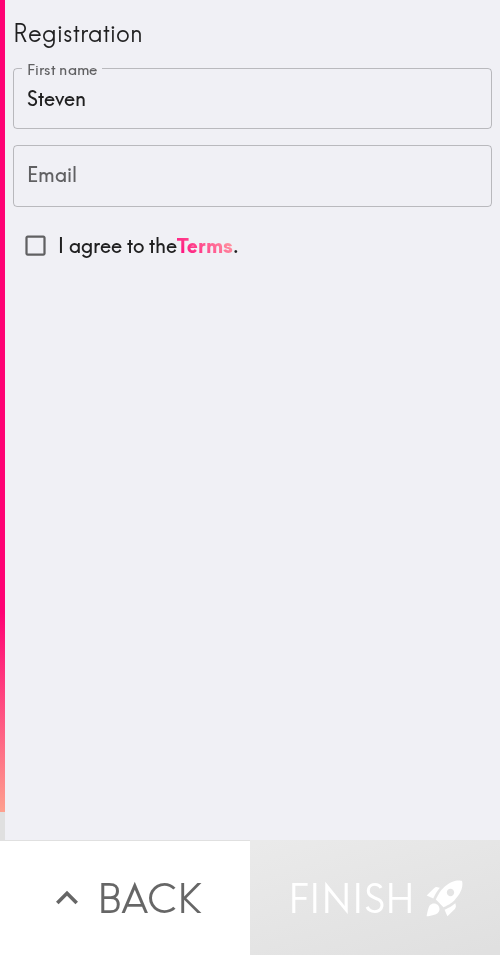 click on "Email" at bounding box center (252, 176) 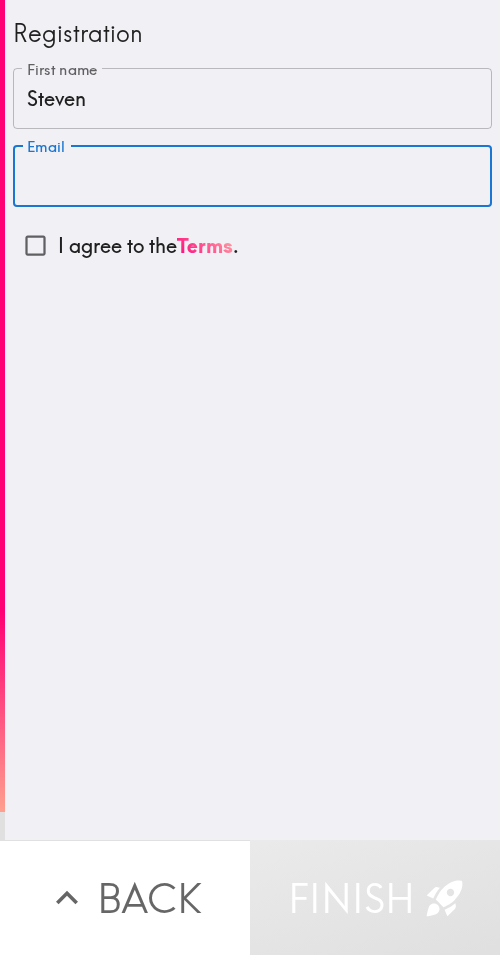 paste on "mooremopyui9@gmail.com" 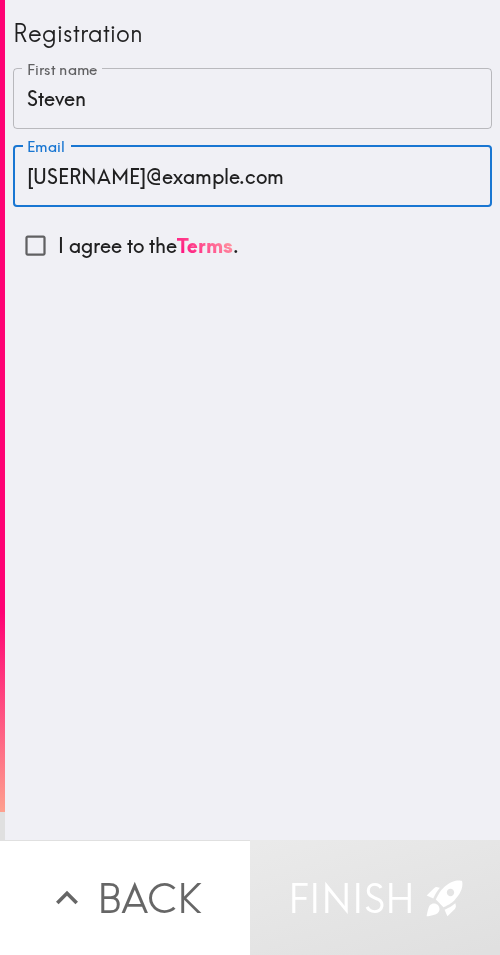 type on "mooremopyui9@gmail.com" 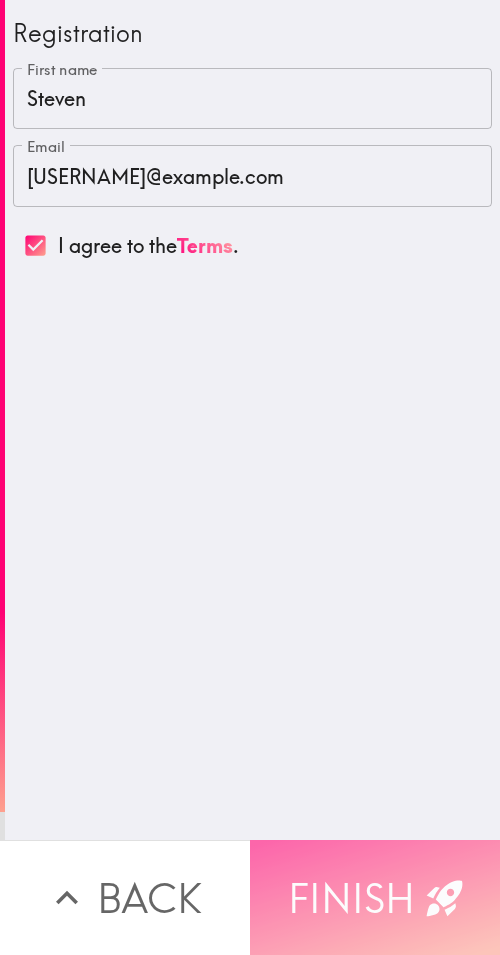 click on "Finish" at bounding box center [375, 897] 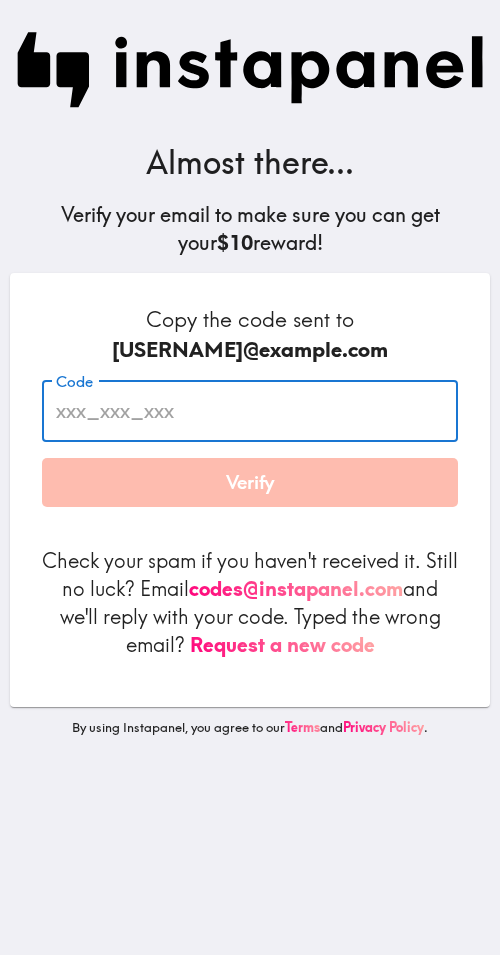click on "Code" at bounding box center (250, 411) 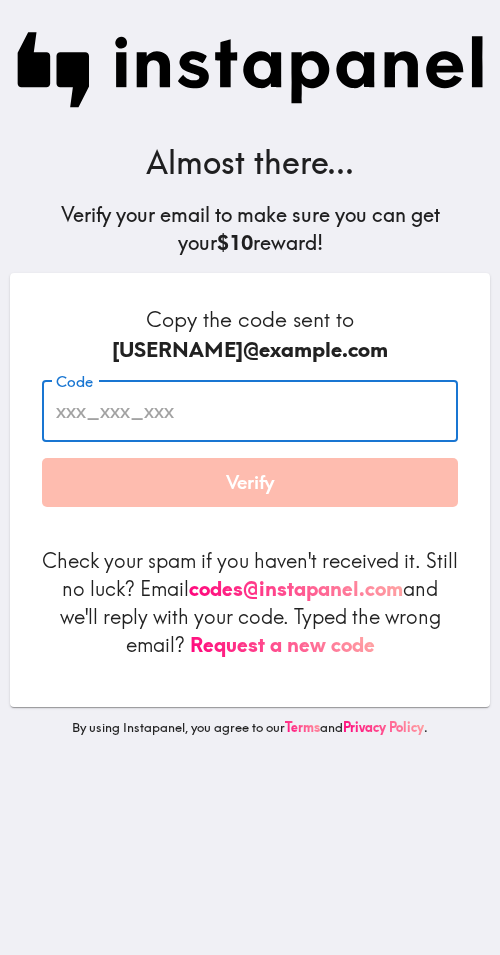 paste on "Ya9_BRF_UnL" 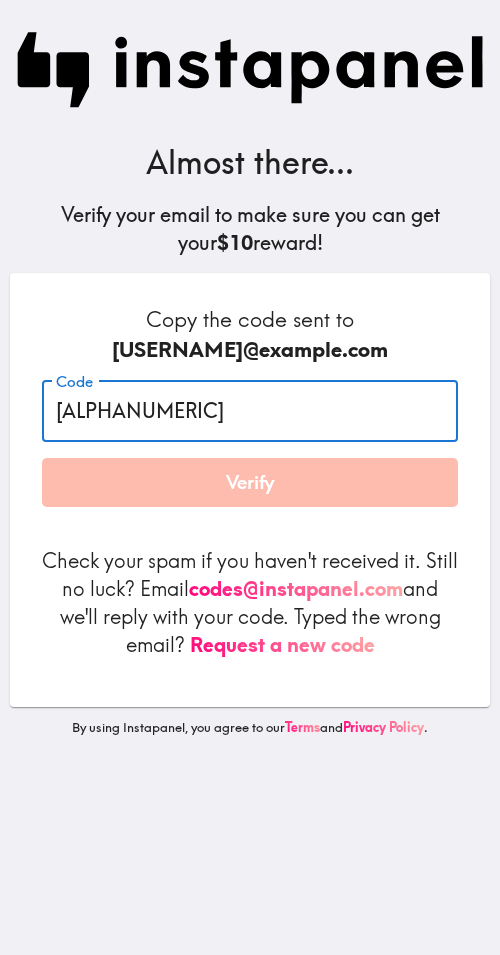 type on "Ya9_BRF_UnL" 